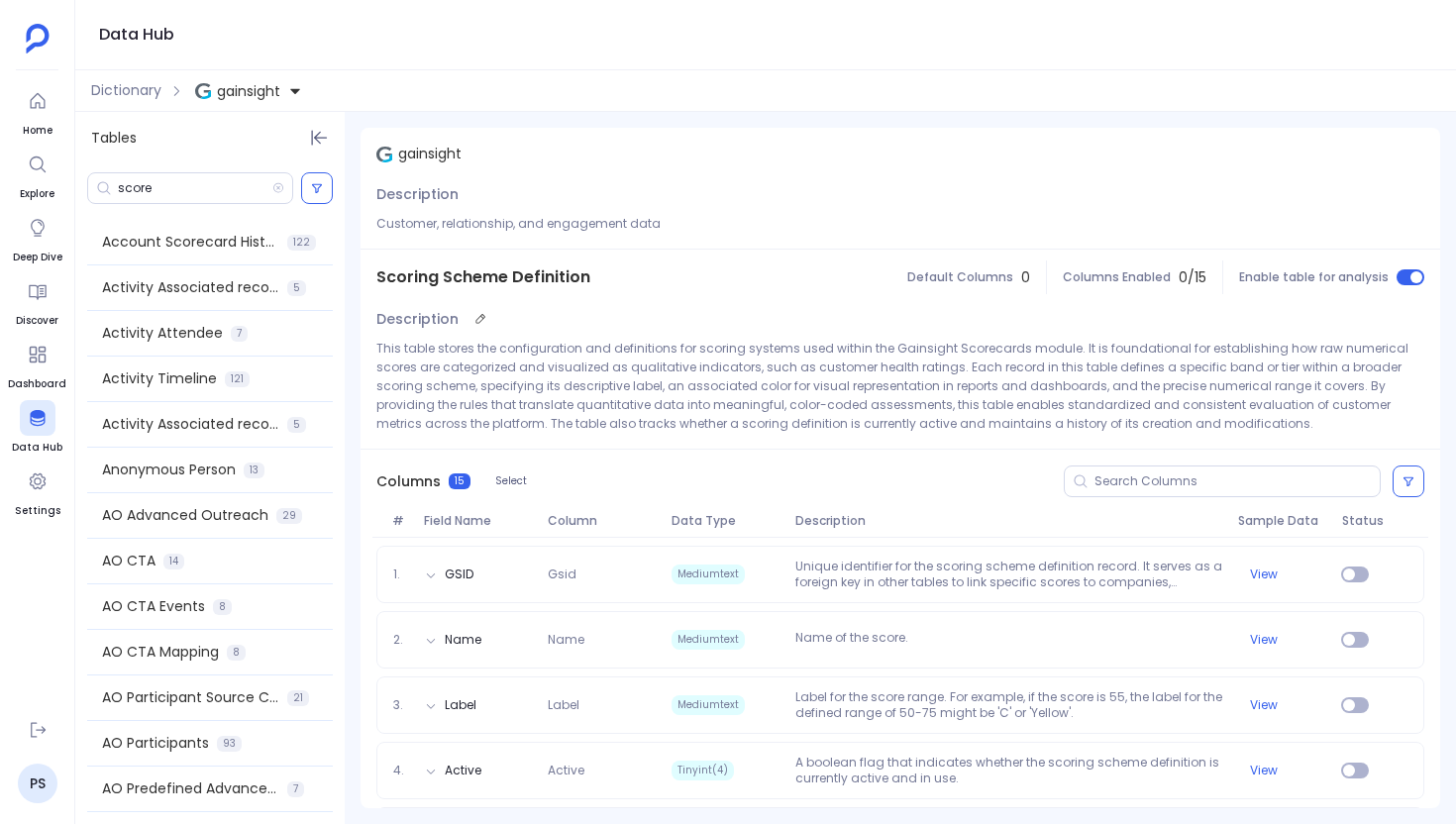 scroll, scrollTop: 0, scrollLeft: 0, axis: both 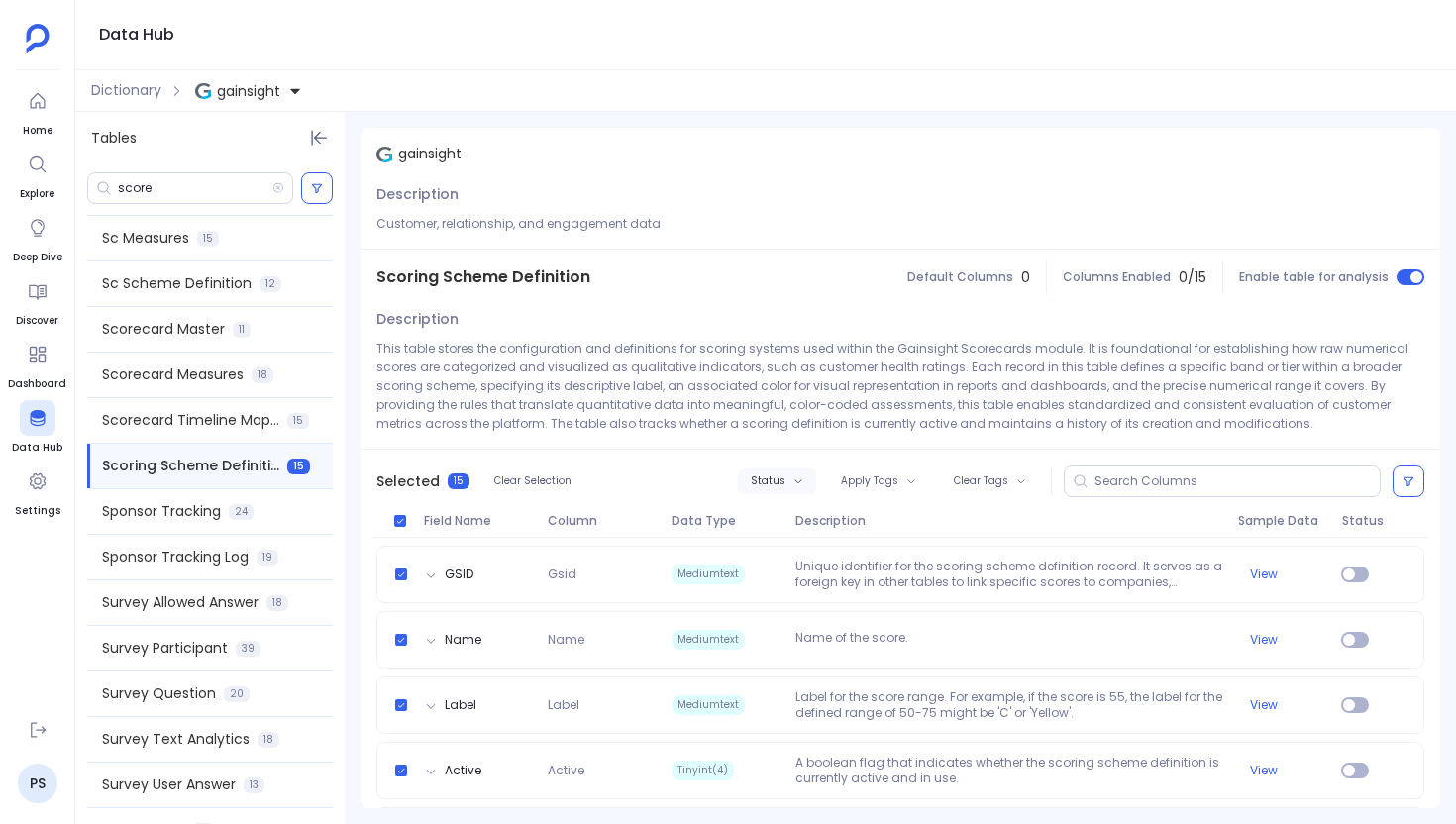click on "Status" at bounding box center (777, 481) 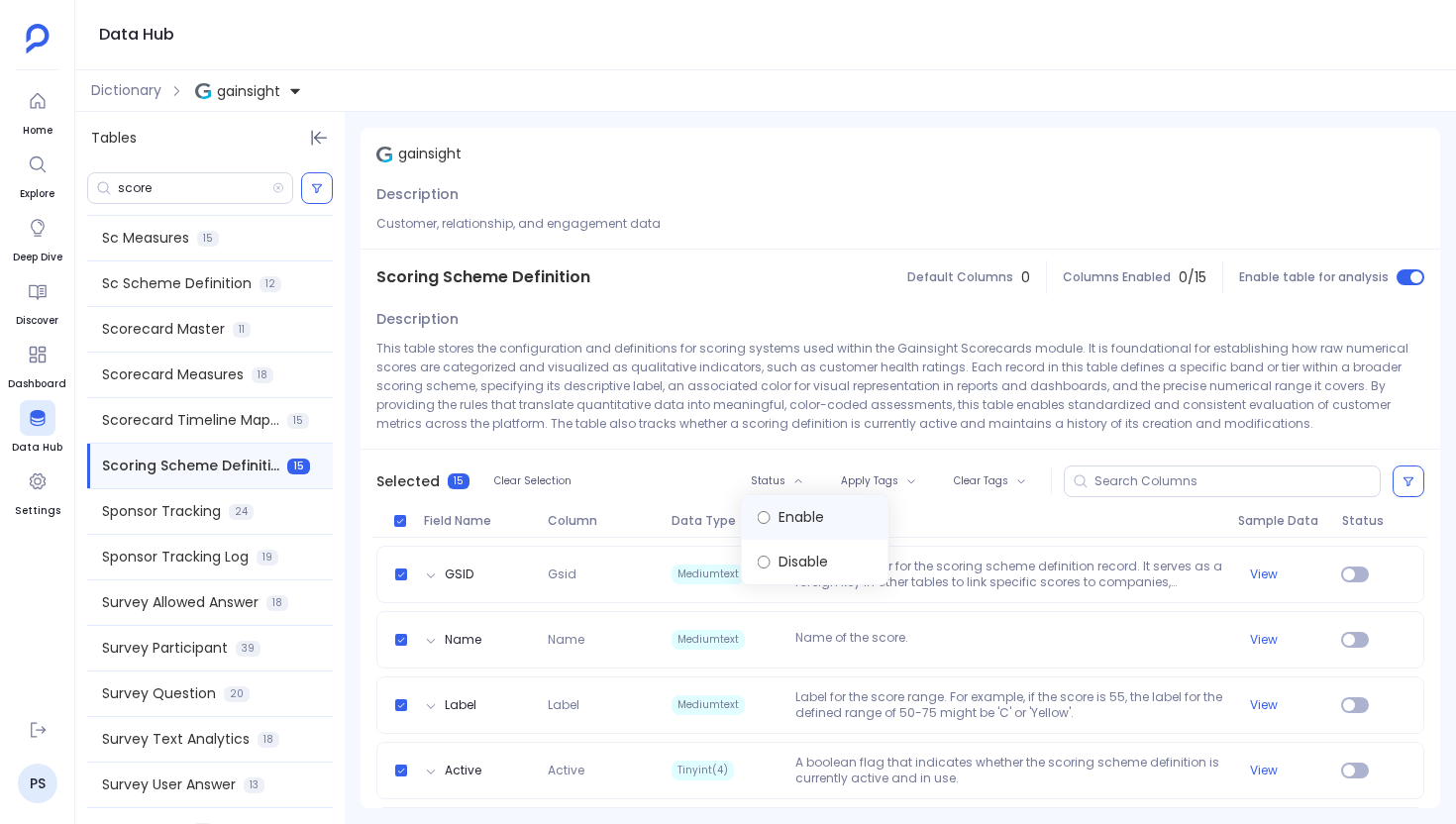 click on "Enable" at bounding box center (815, 517) 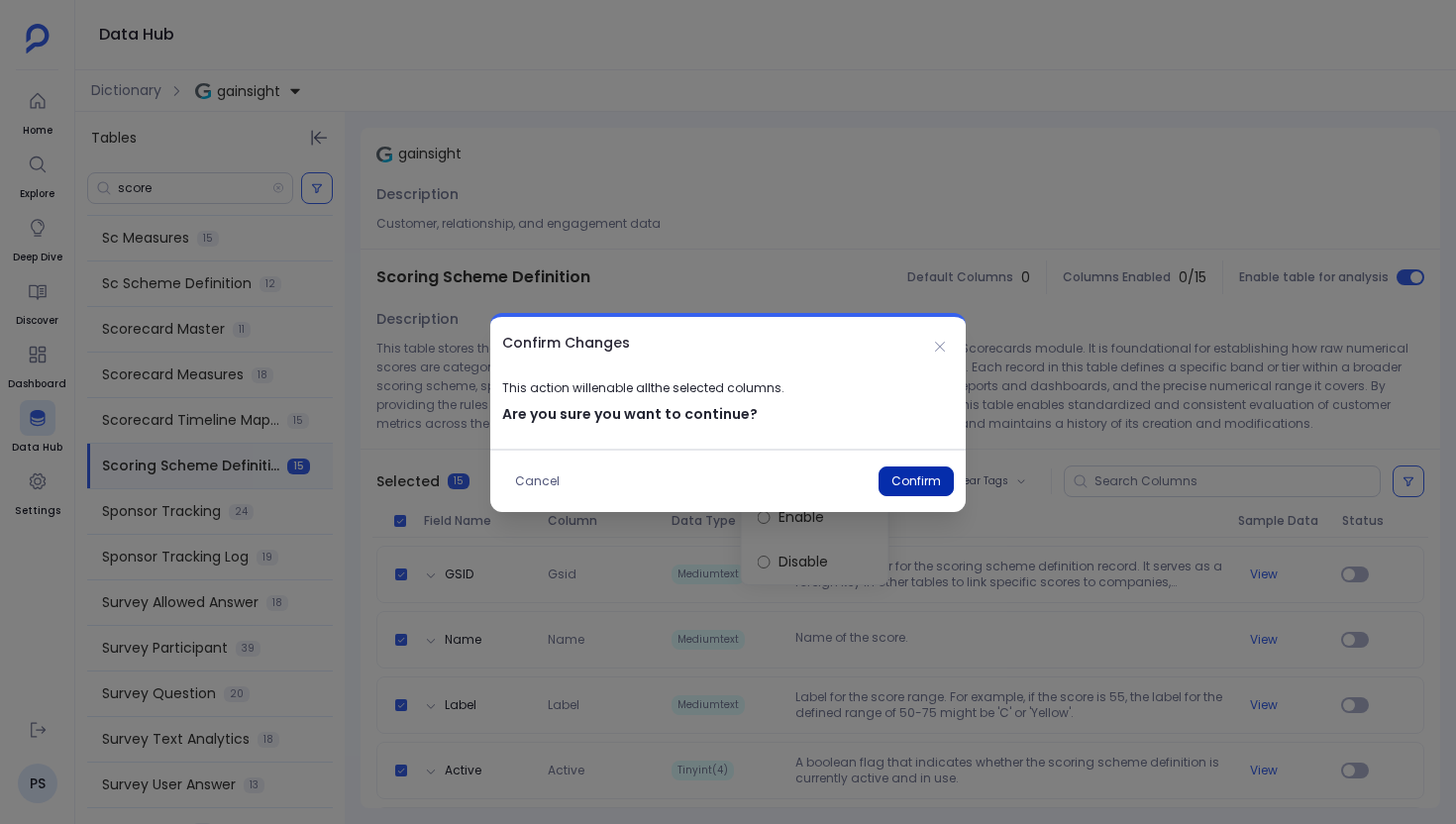 click on "Confirm" at bounding box center (916, 481) 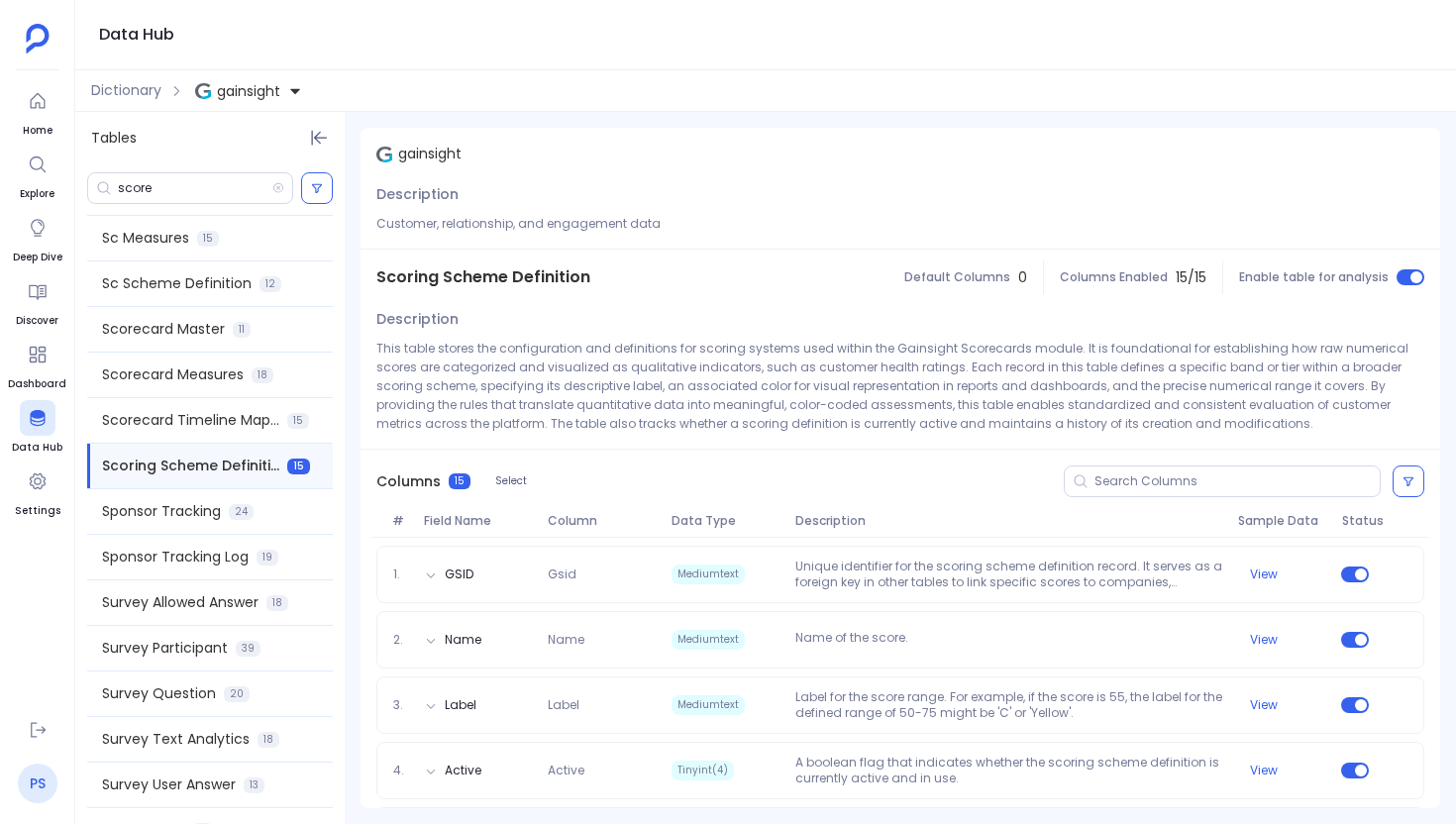 click on "PS" at bounding box center (38, 783) 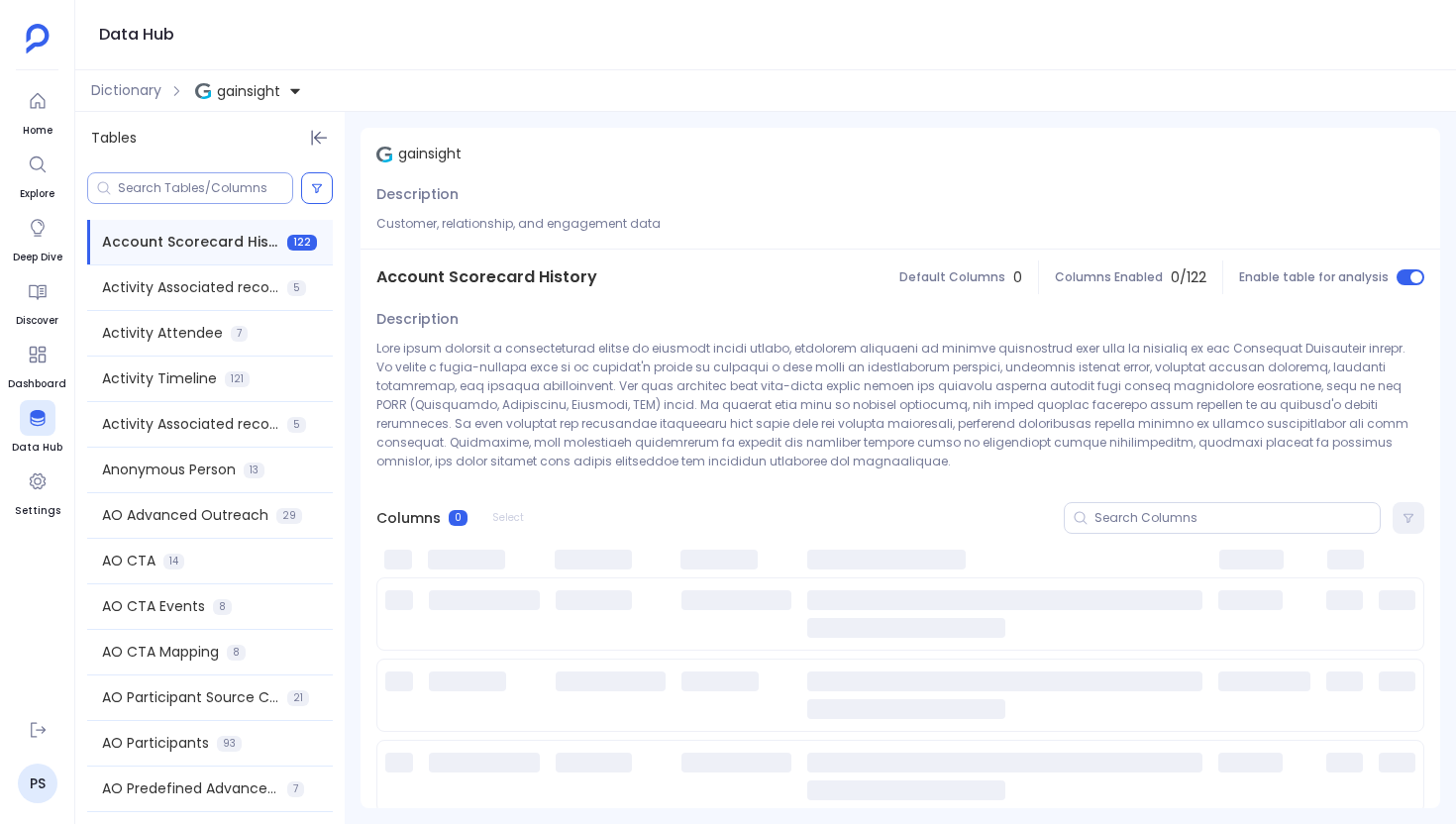 click at bounding box center [205, 188] 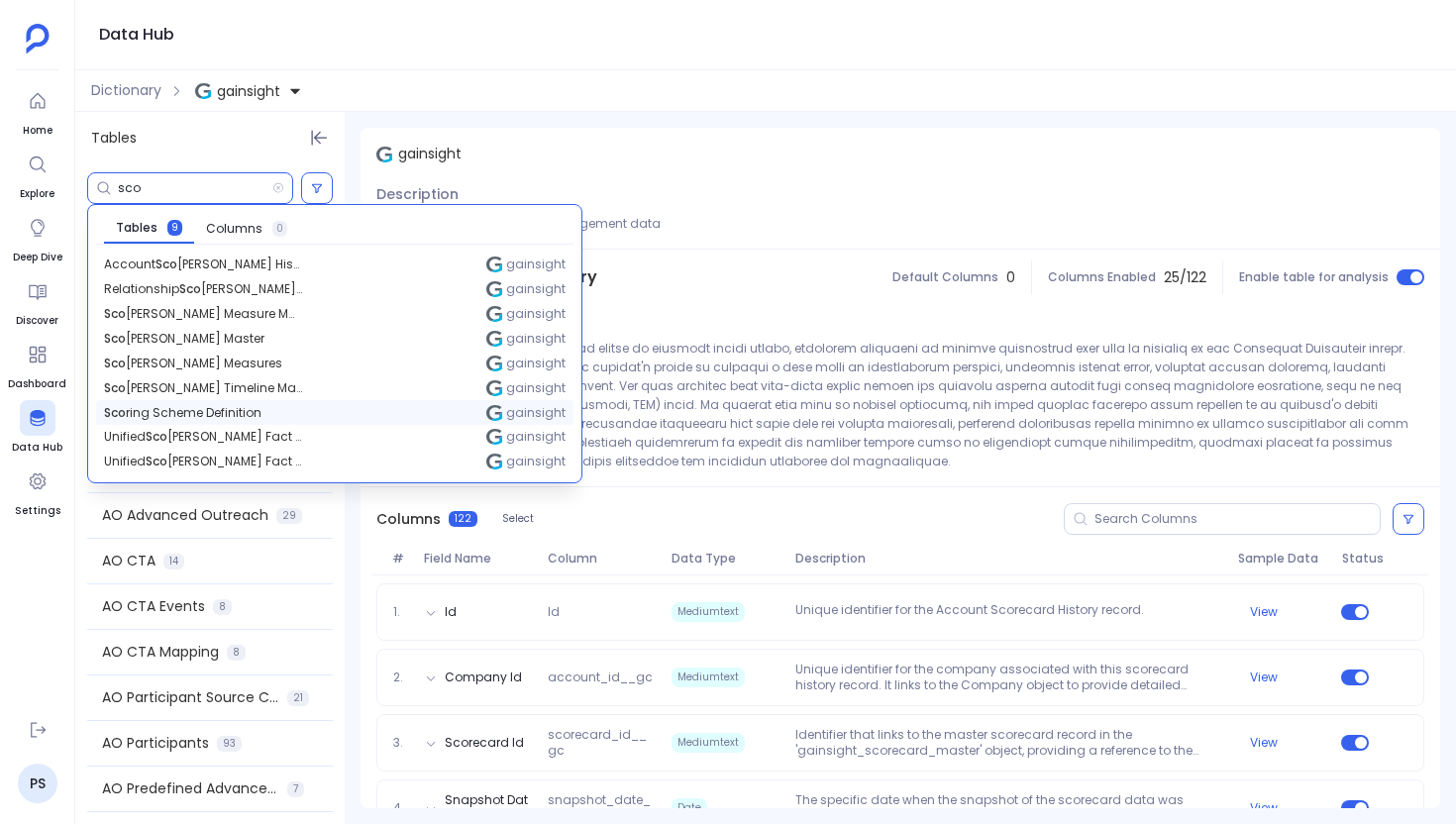 type on "sco" 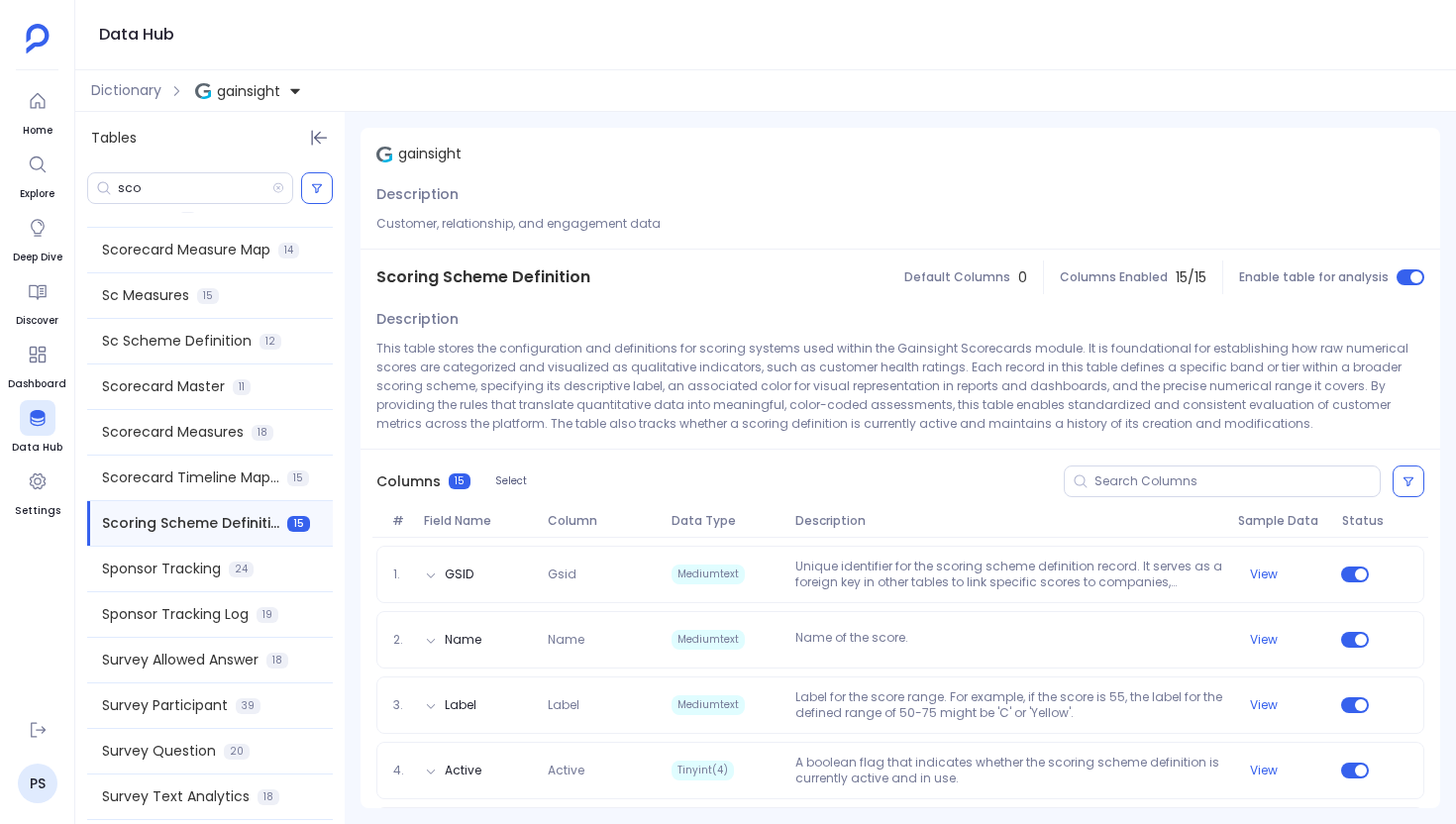 scroll, scrollTop: 2457, scrollLeft: 0, axis: vertical 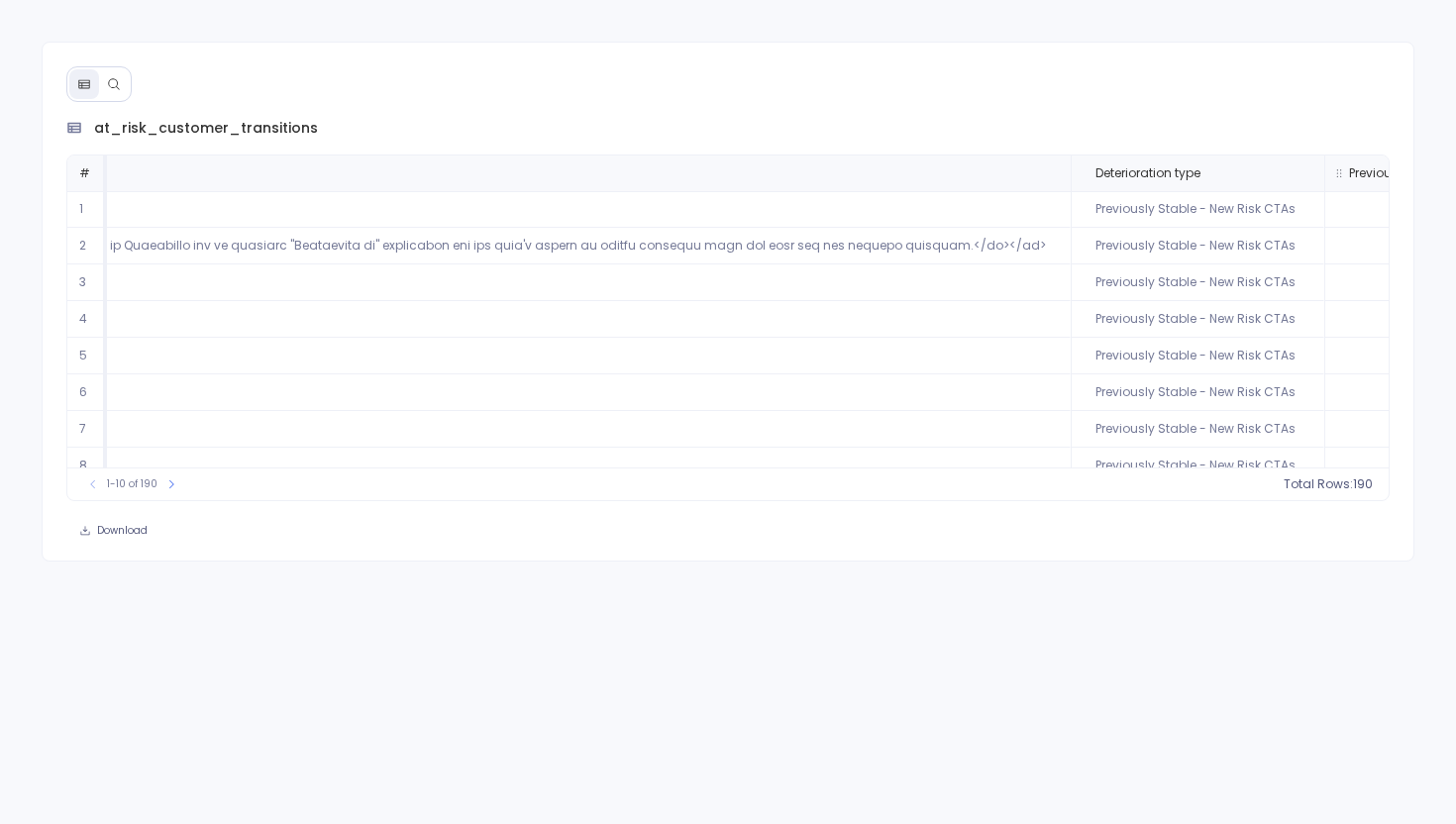 click at bounding box center (1600, 173) 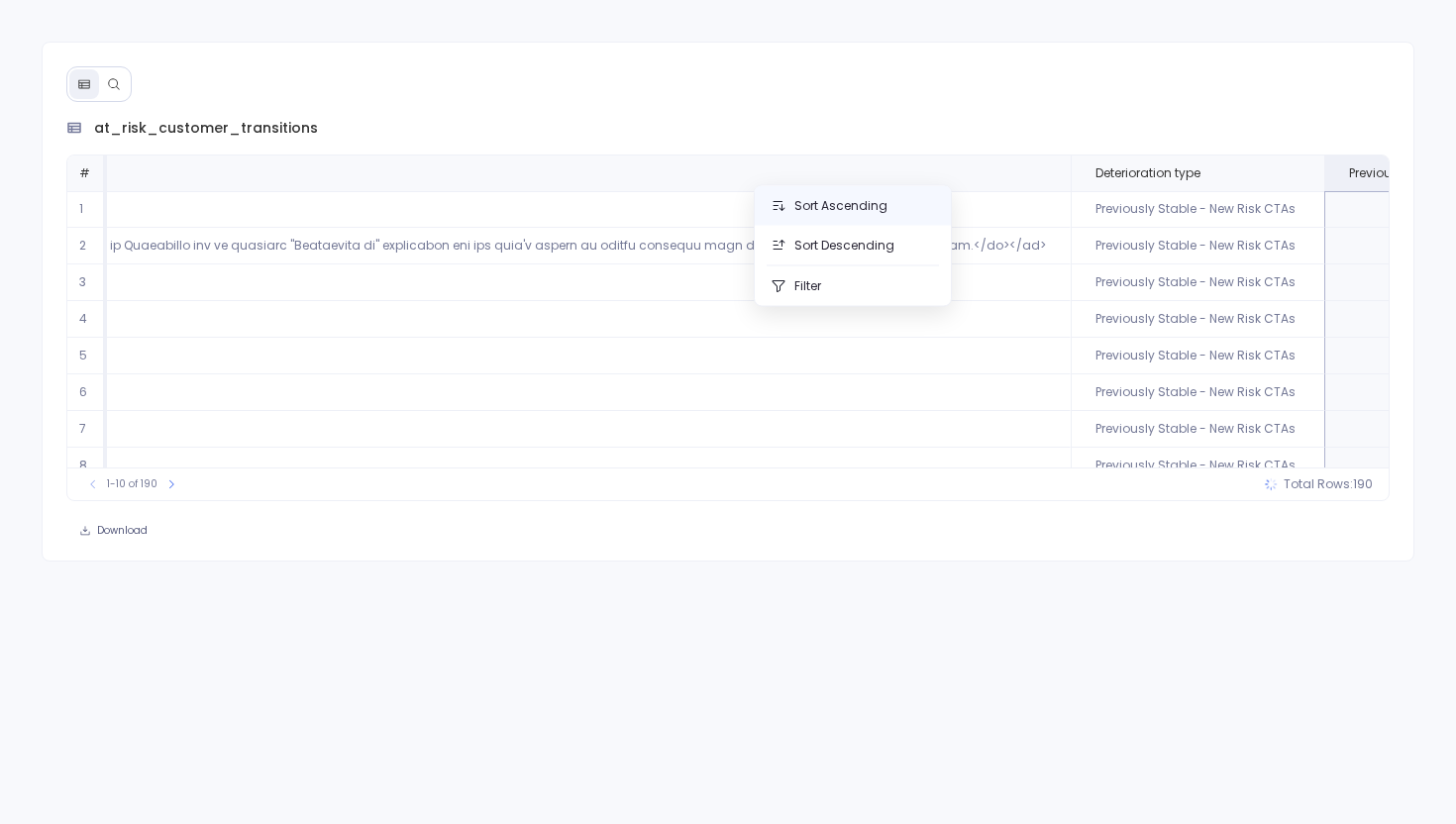 click on "Sort Ascending" at bounding box center [853, 206] 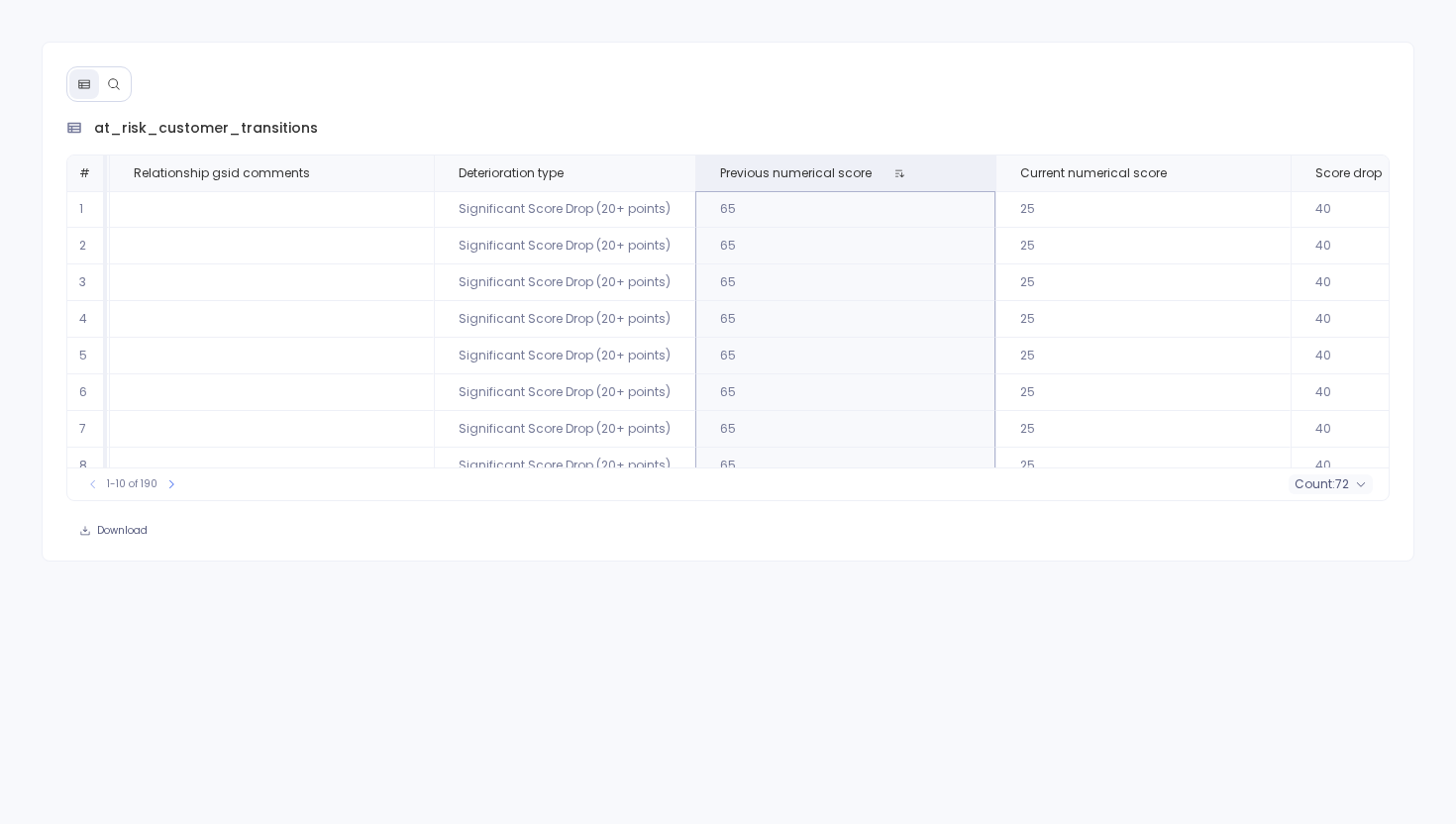 scroll, scrollTop: 95, scrollLeft: 2249, axis: both 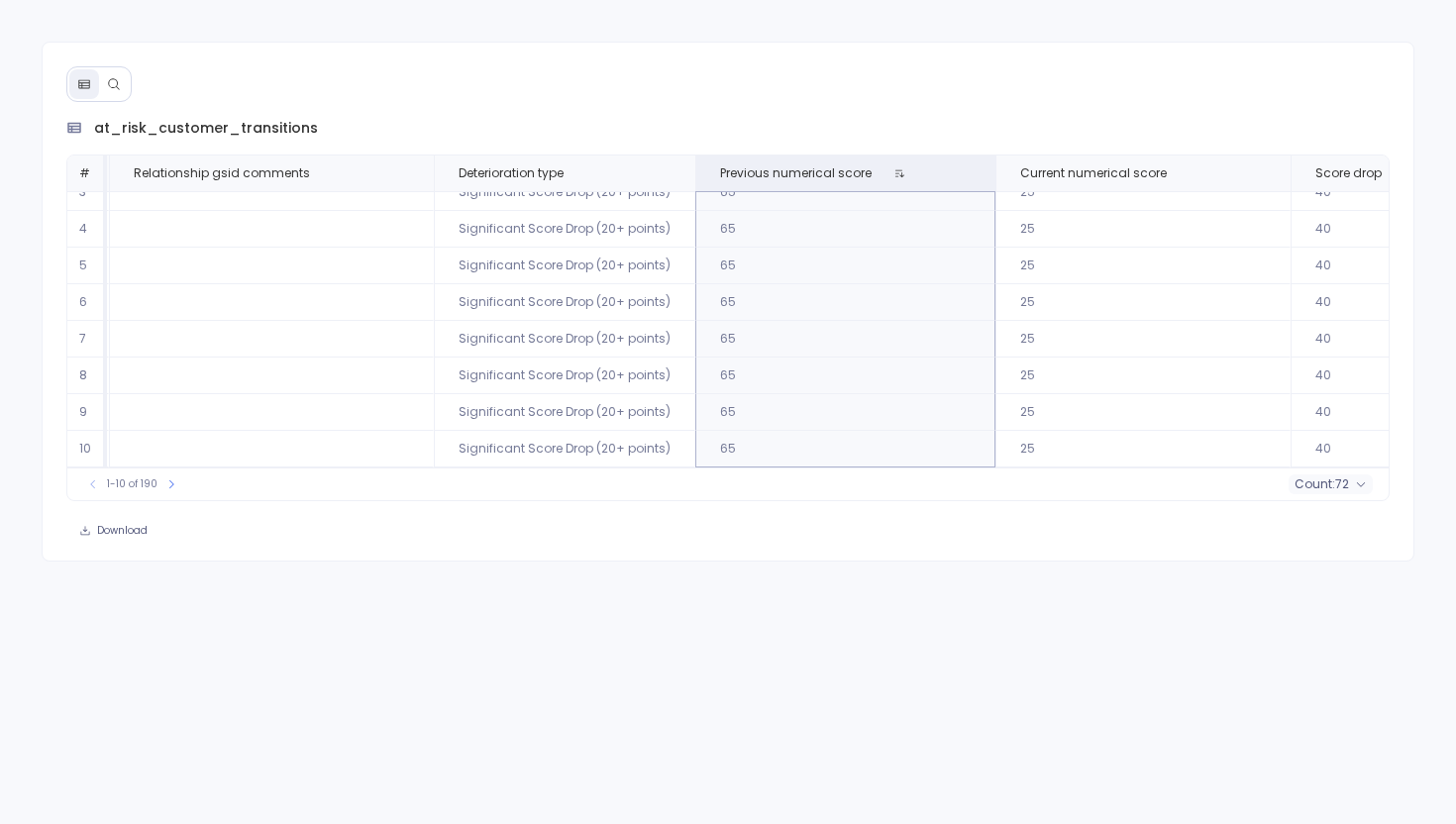 click 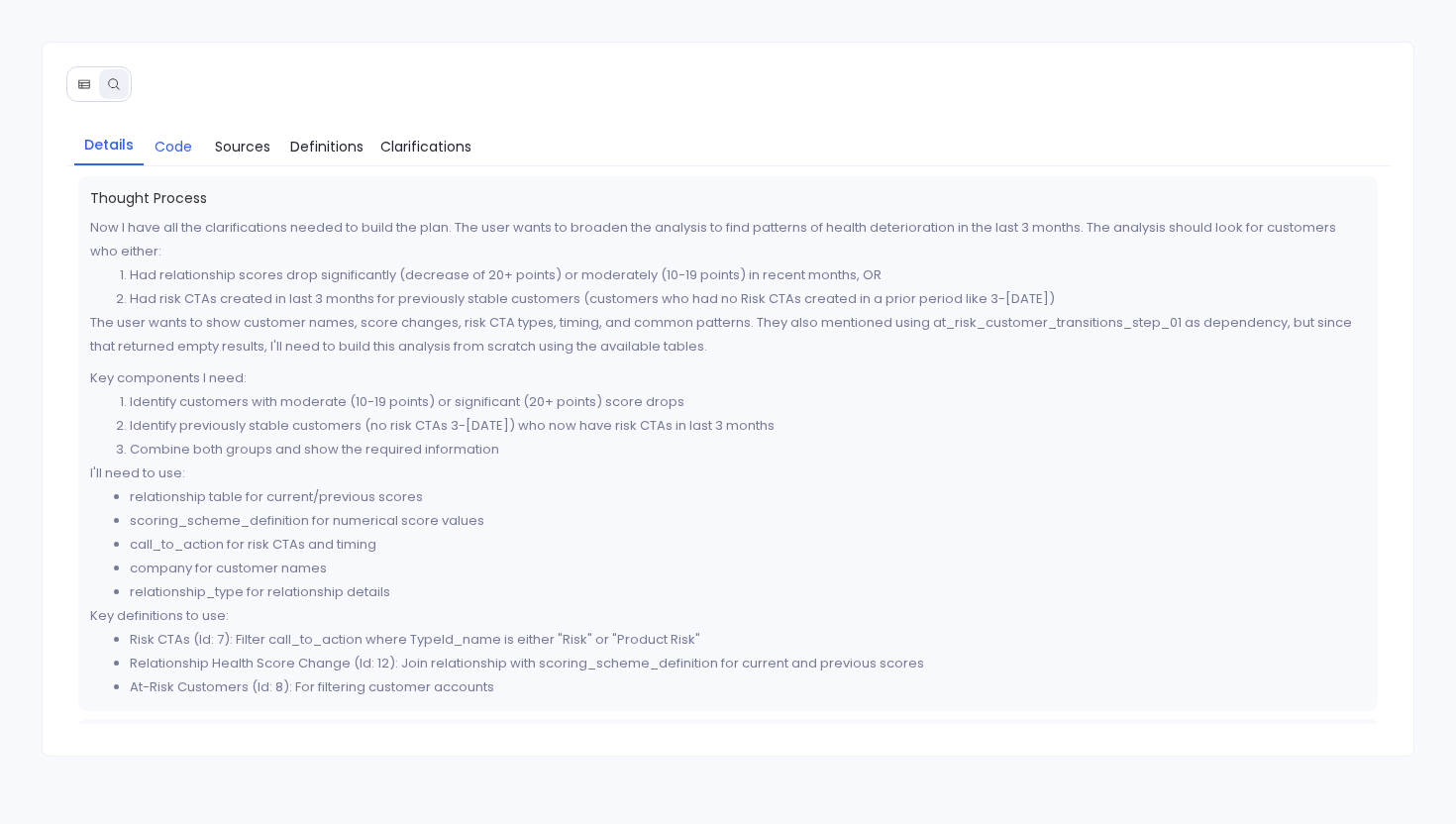 click on "Code" at bounding box center (173, 147) 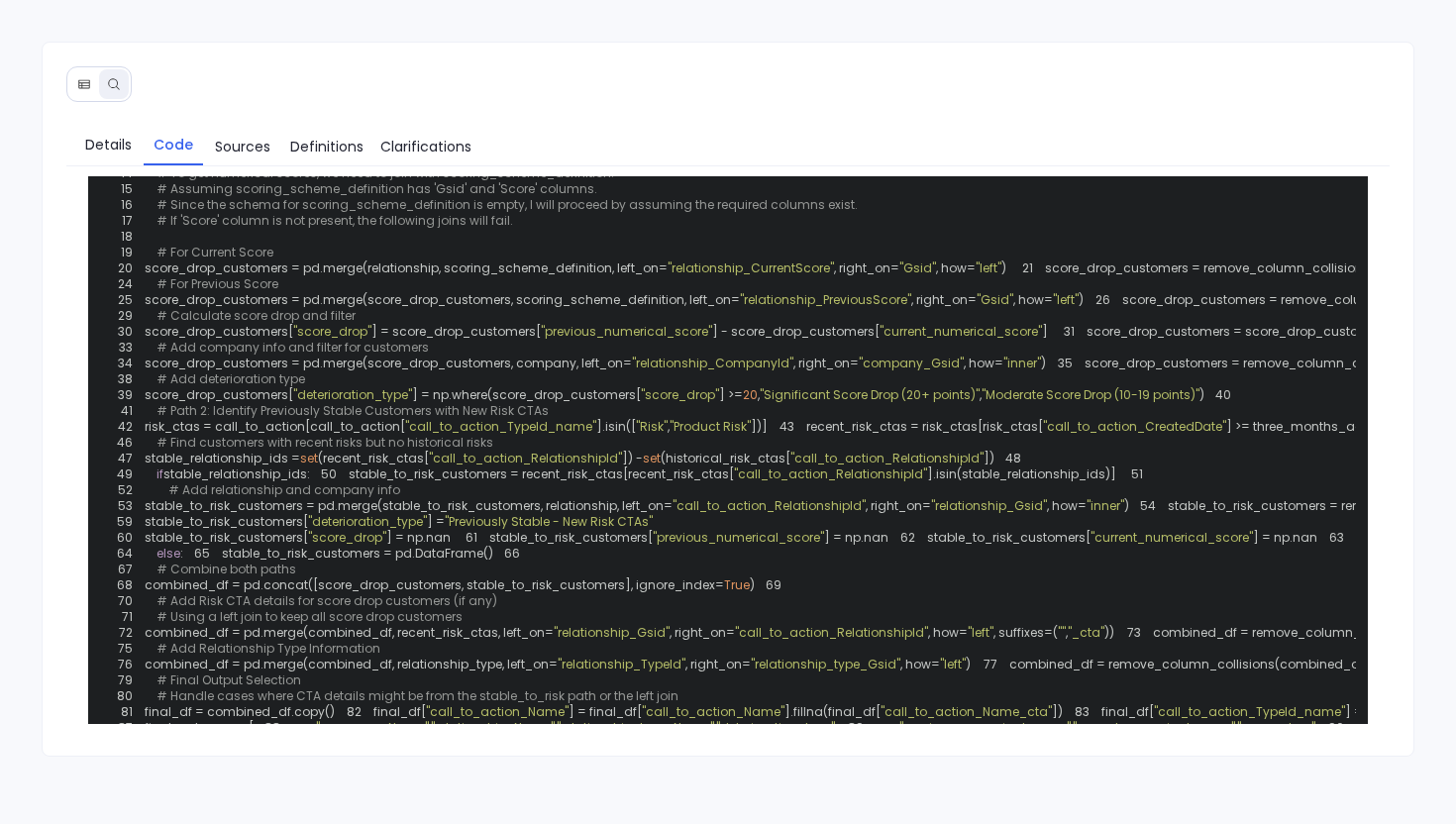scroll, scrollTop: 165, scrollLeft: 0, axis: vertical 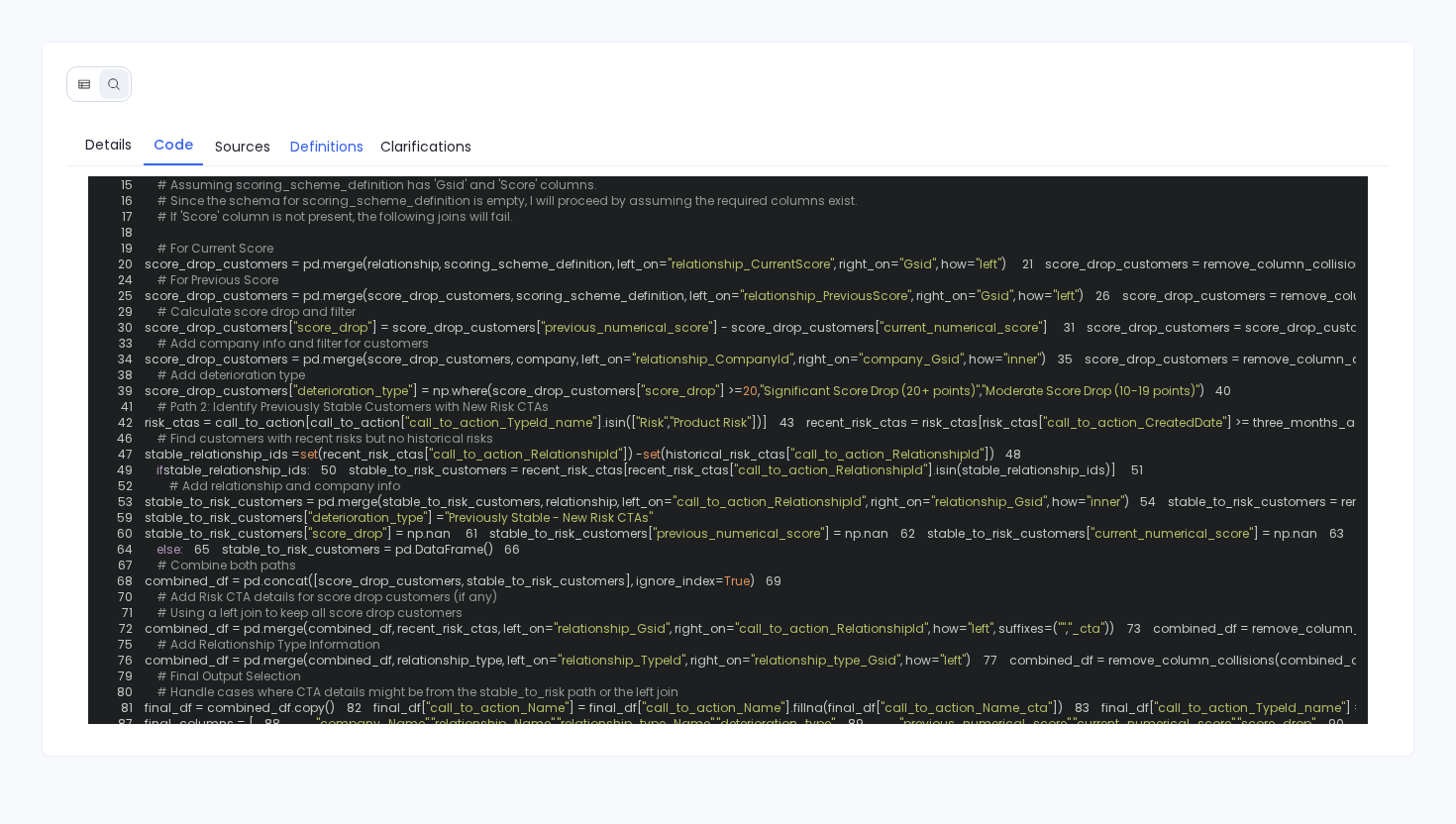 click on "Definitions" at bounding box center [327, 147] 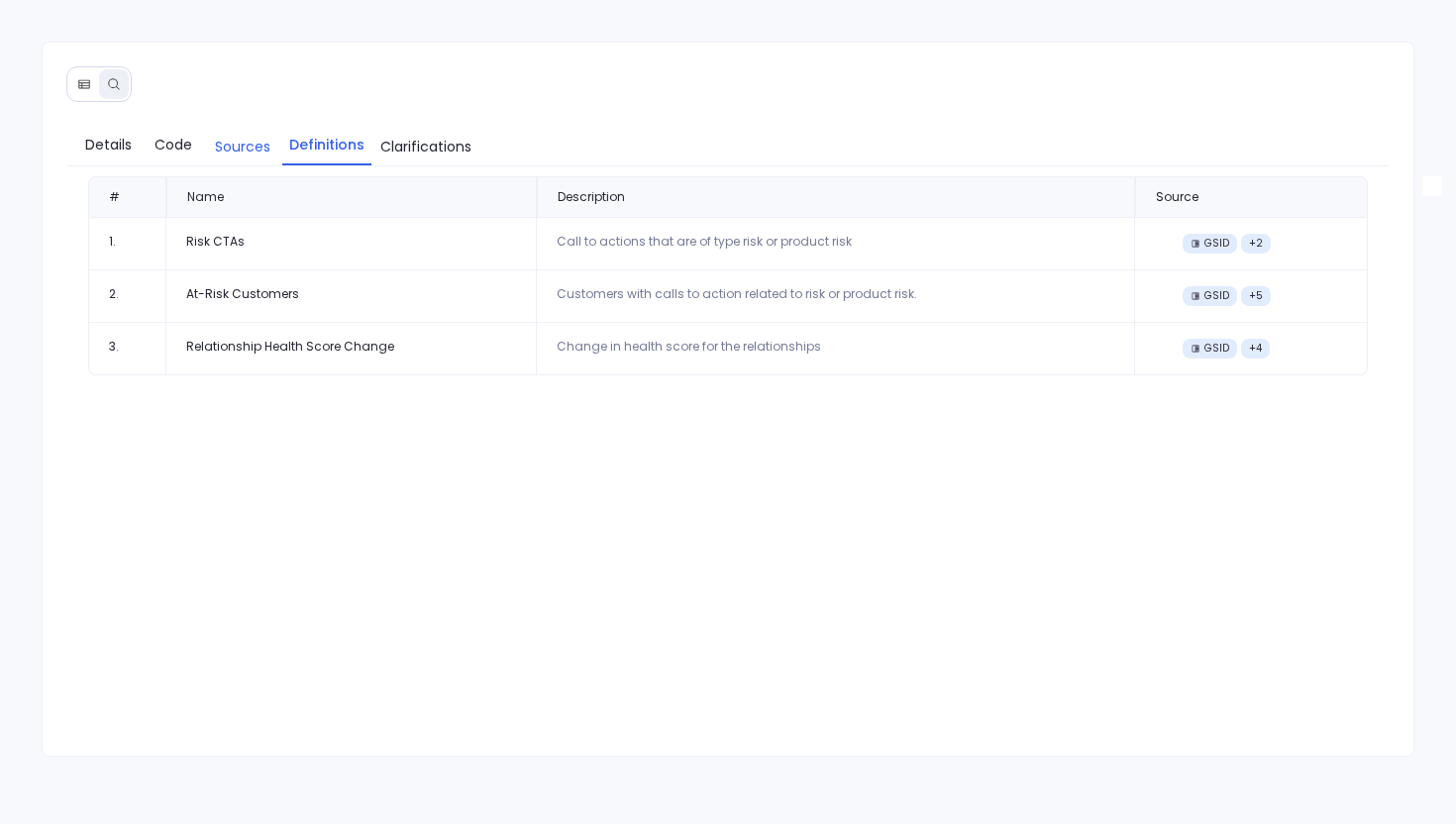 click on "Sources" at bounding box center (243, 147) 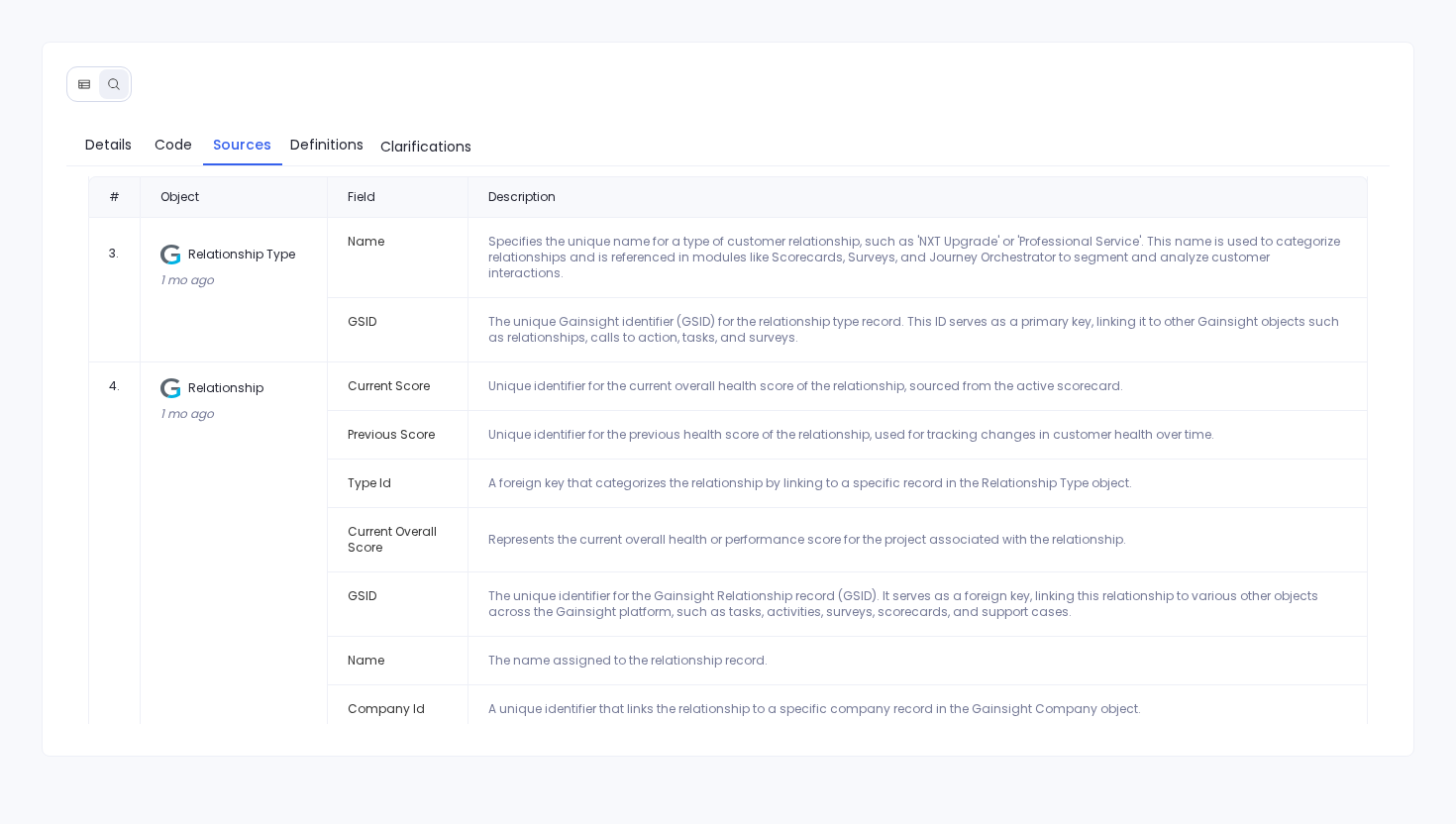 scroll, scrollTop: 465, scrollLeft: 0, axis: vertical 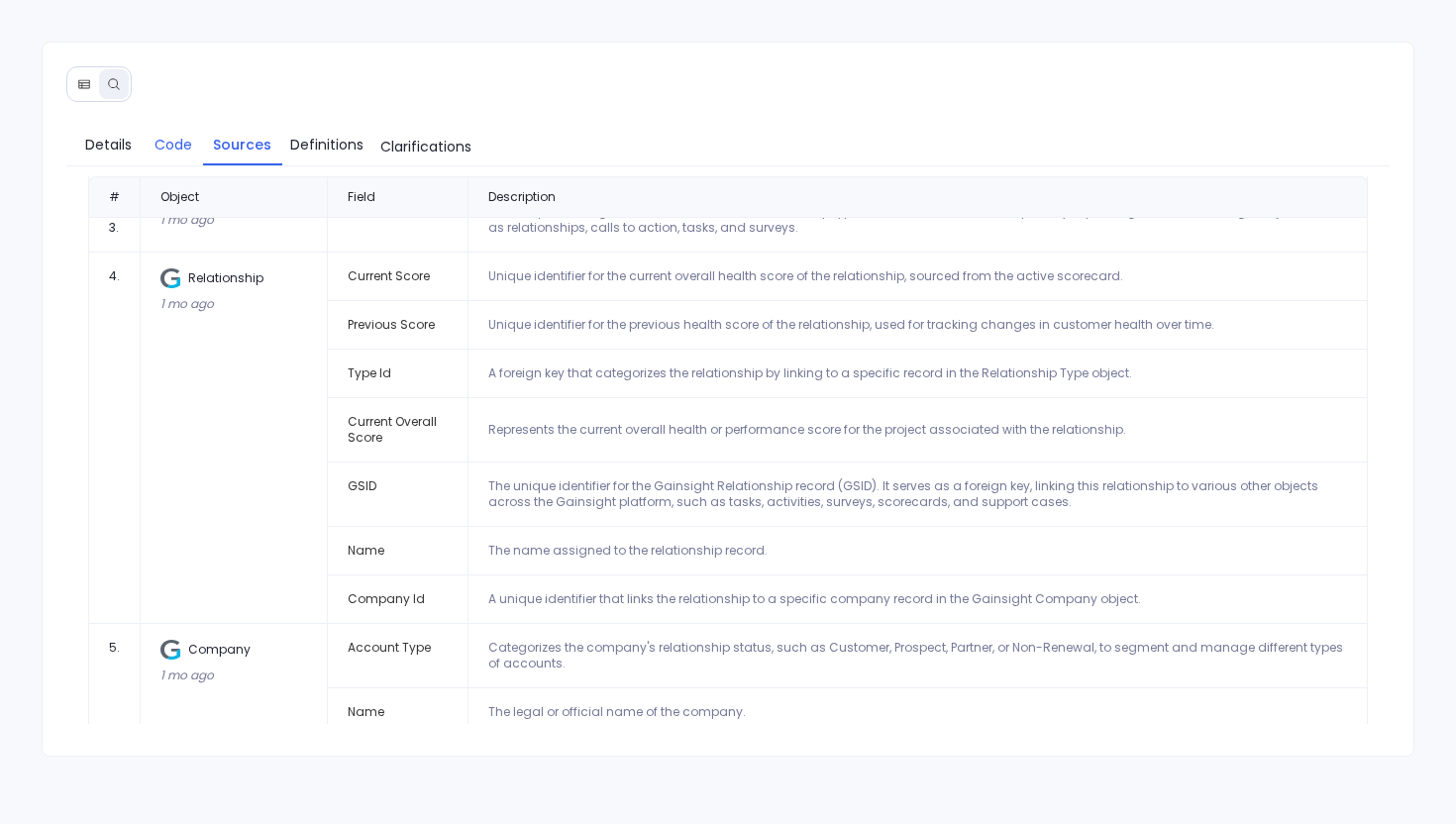 click on "Code" at bounding box center (173, 145) 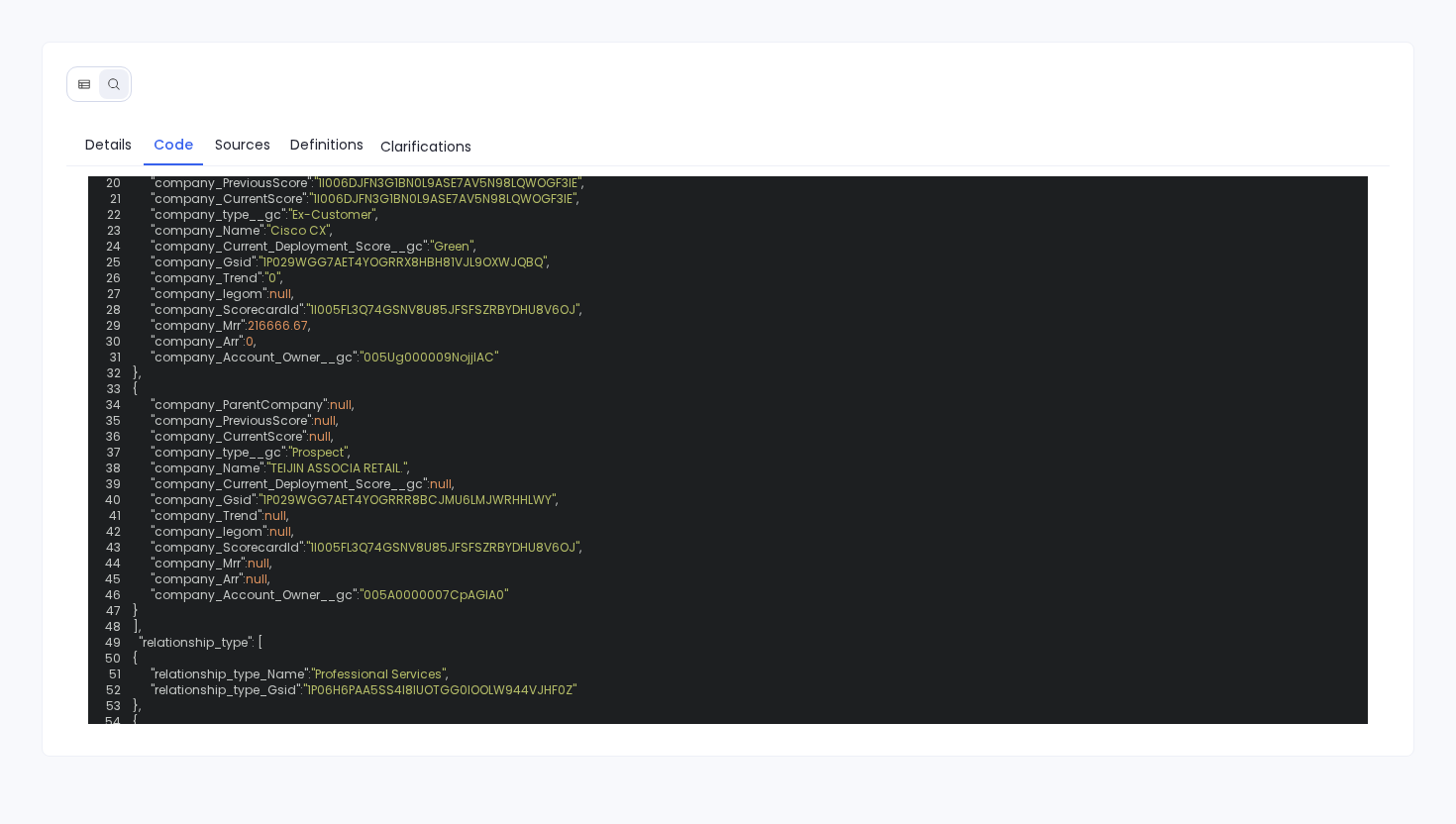 scroll, scrollTop: 1290, scrollLeft: 0, axis: vertical 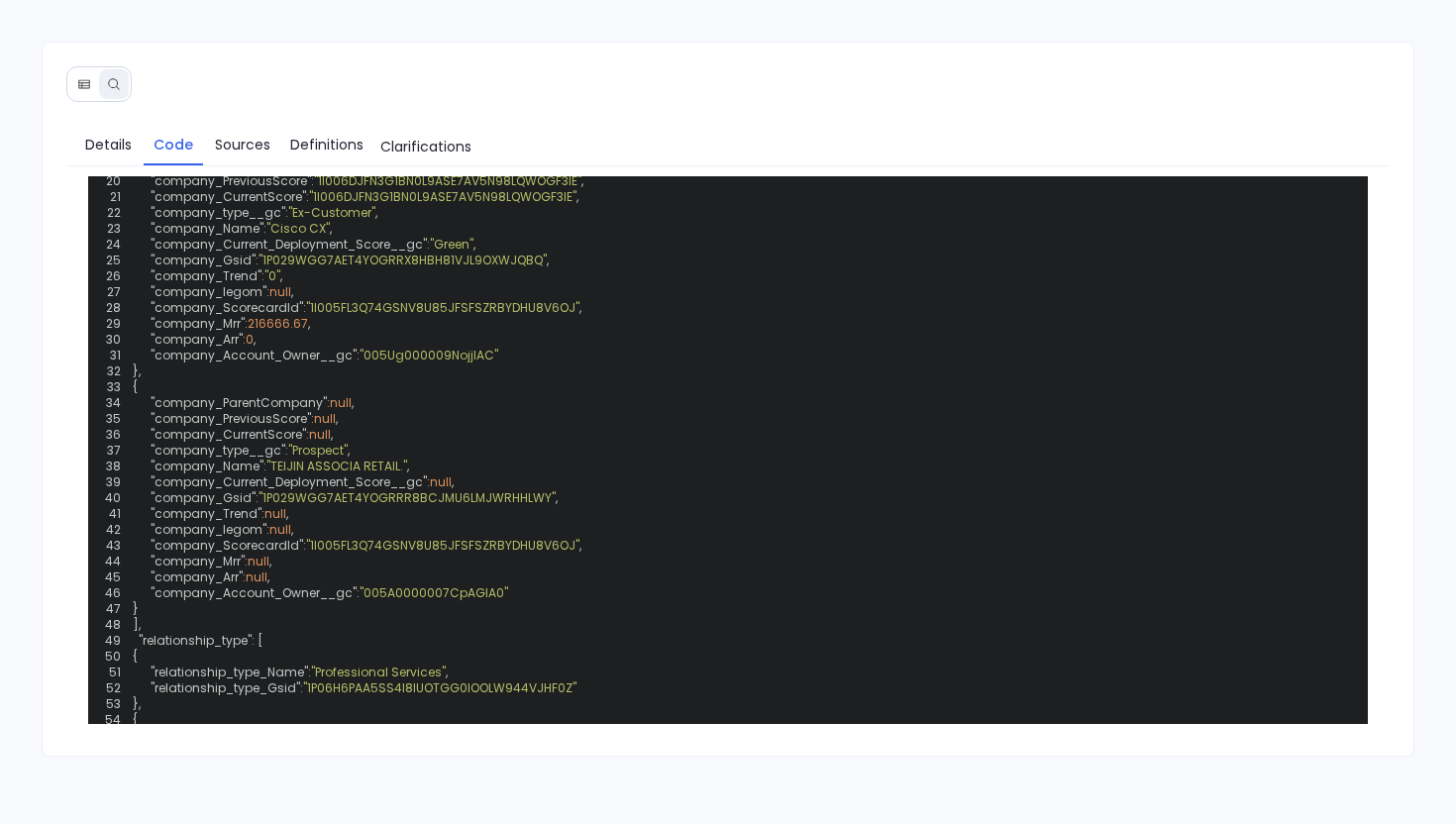 click on "Code" at bounding box center (173, 145) 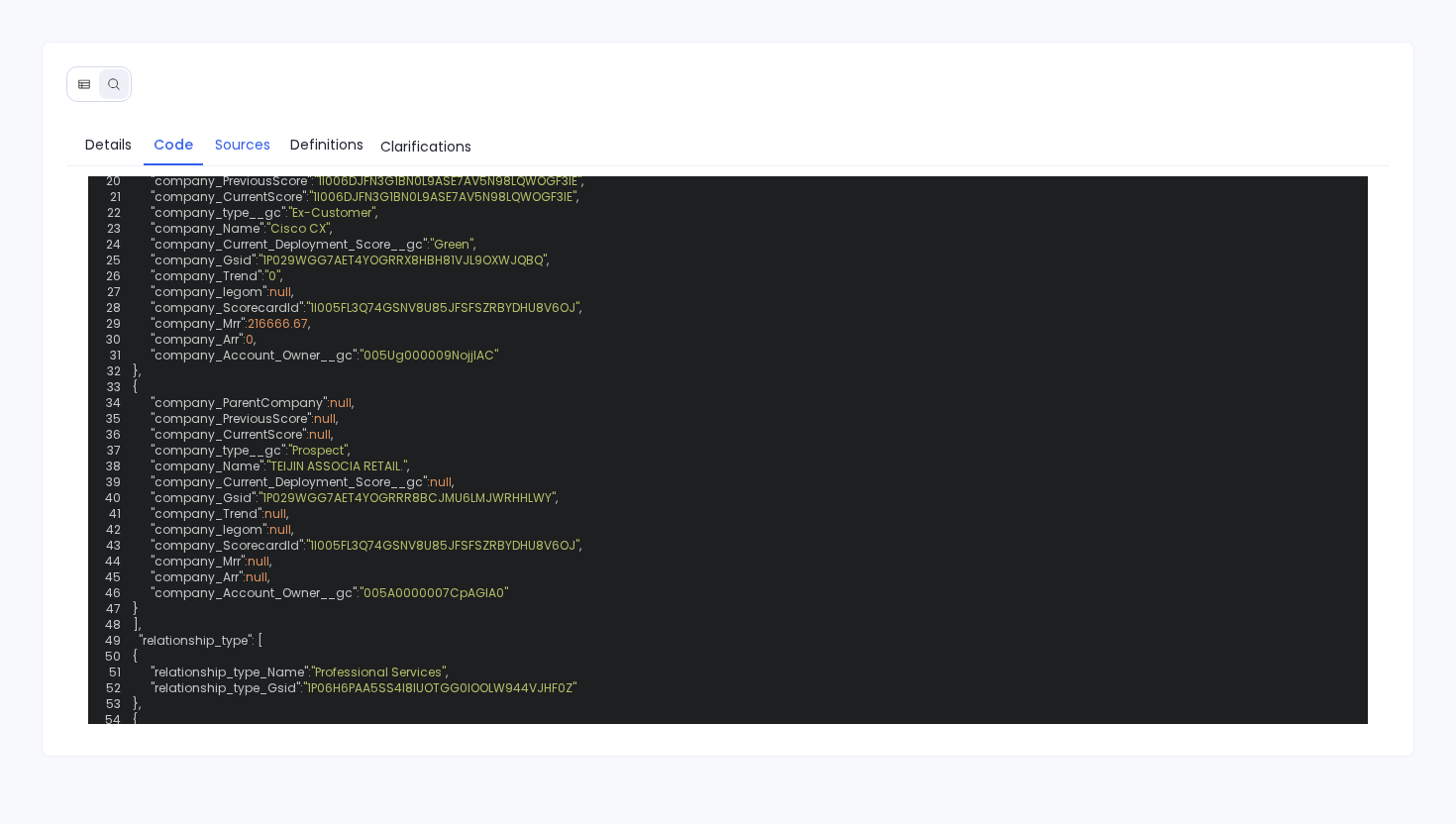 click on "Sources" at bounding box center [243, 145] 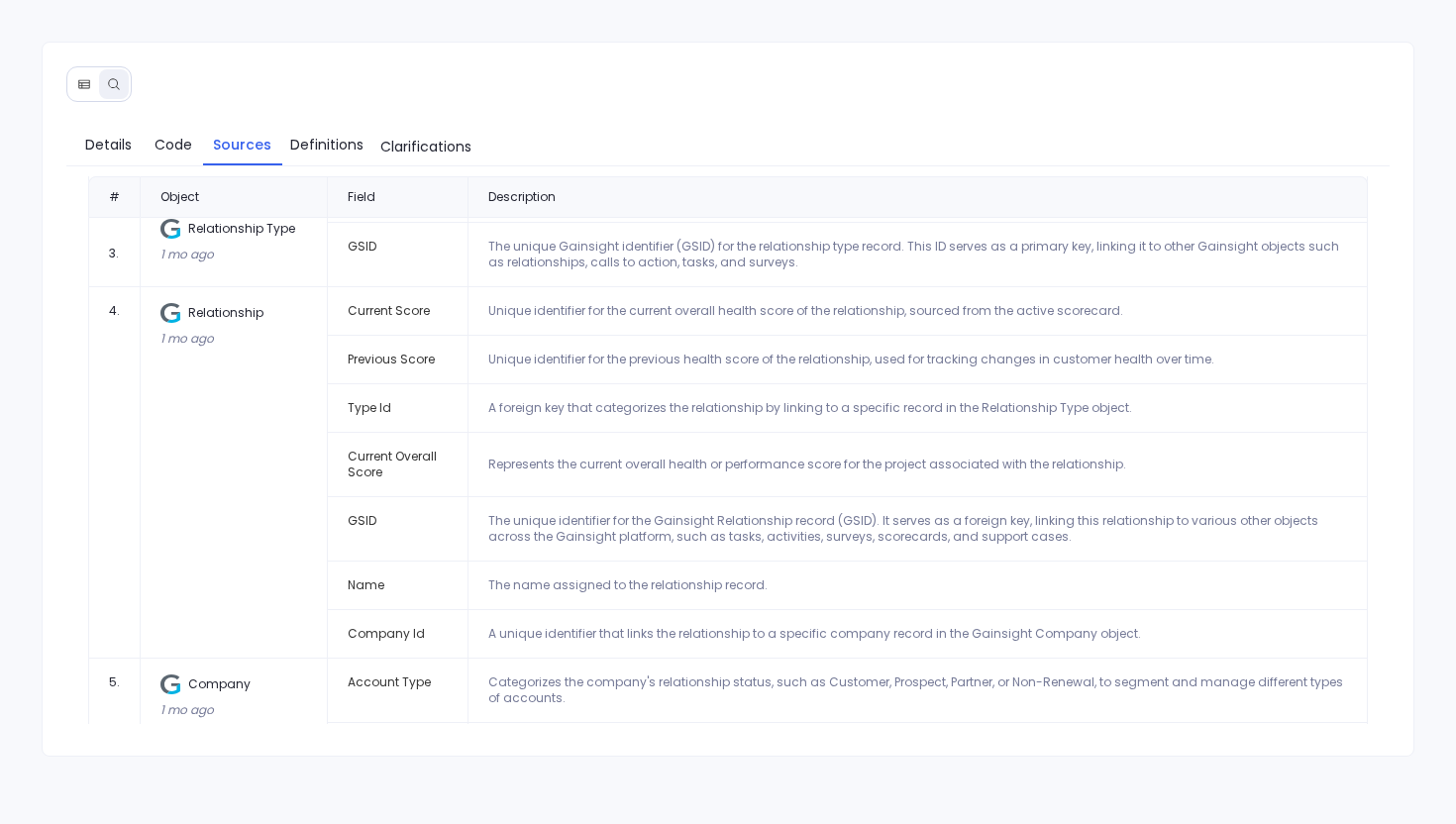 scroll, scrollTop: 539, scrollLeft: 0, axis: vertical 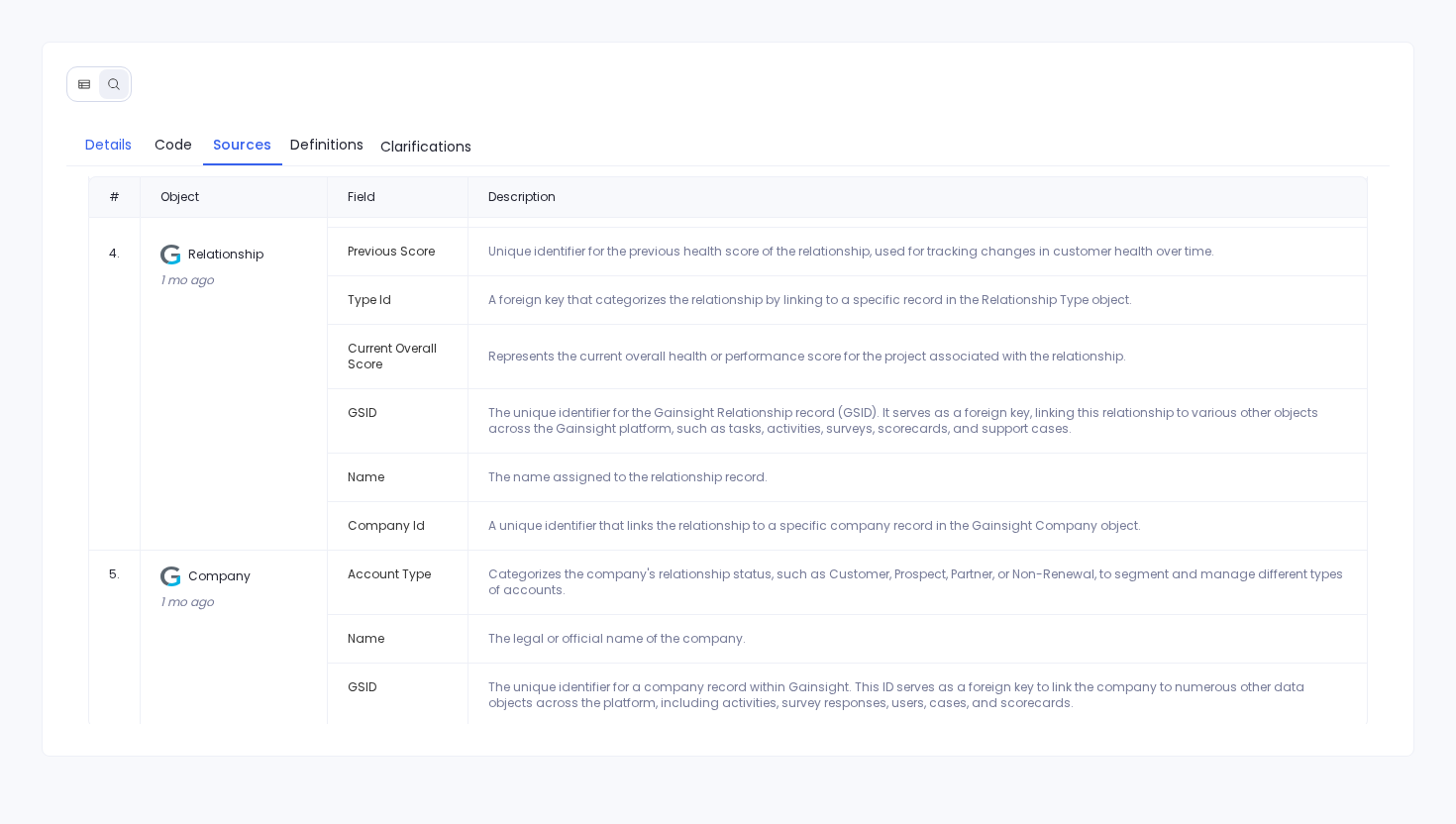 click on "Details" at bounding box center [108, 145] 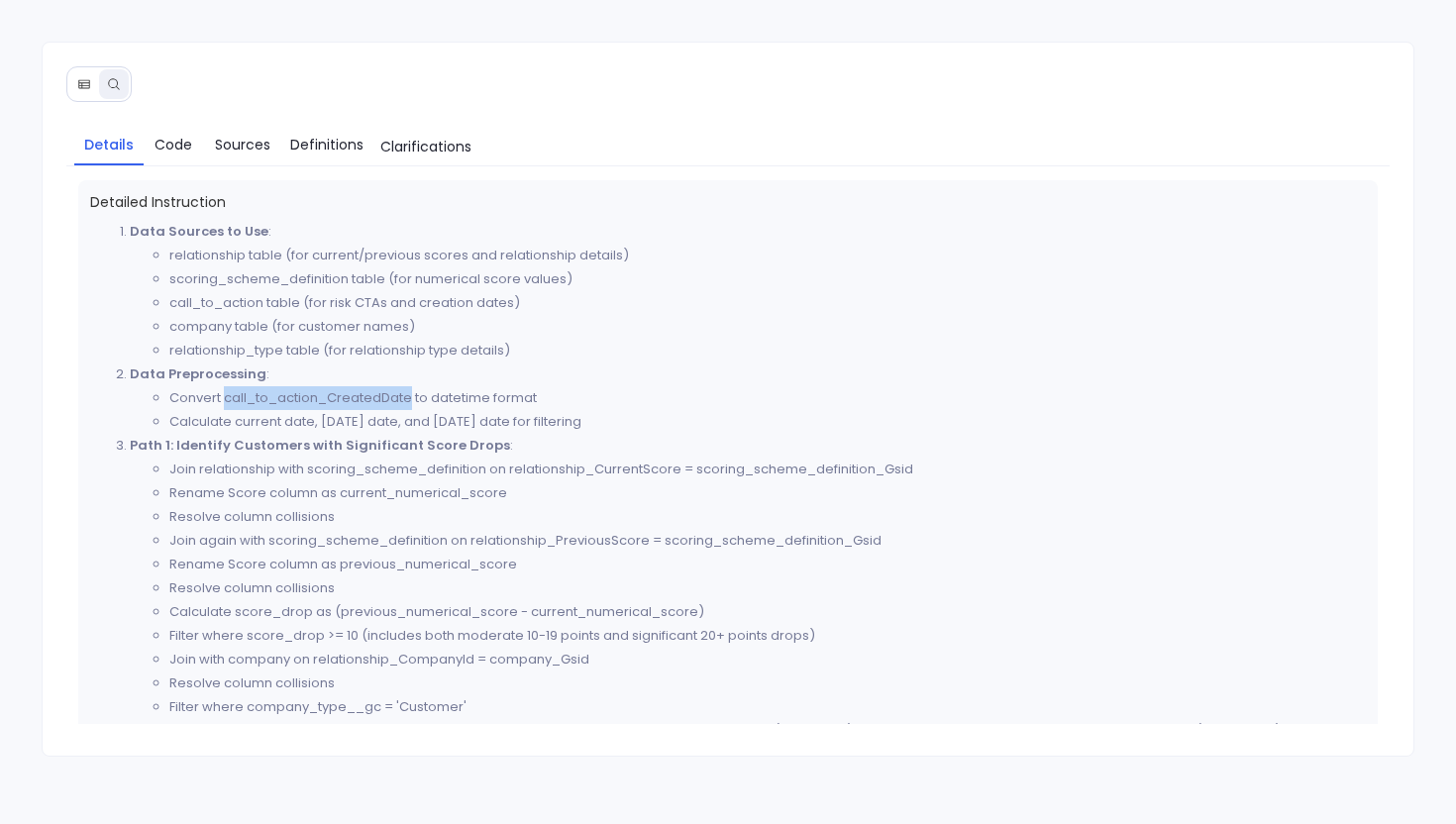 click 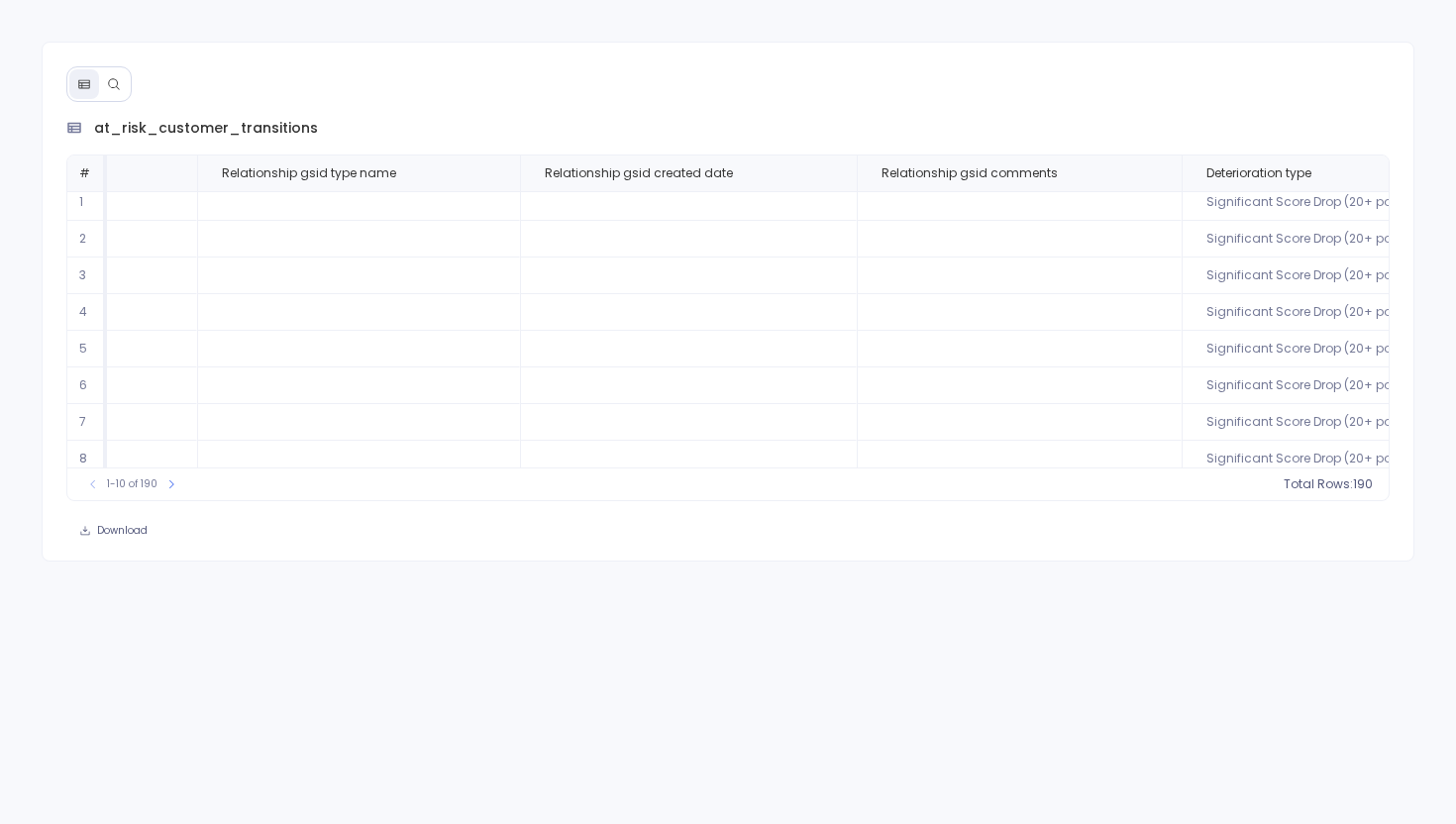 scroll, scrollTop: 7, scrollLeft: 2249, axis: both 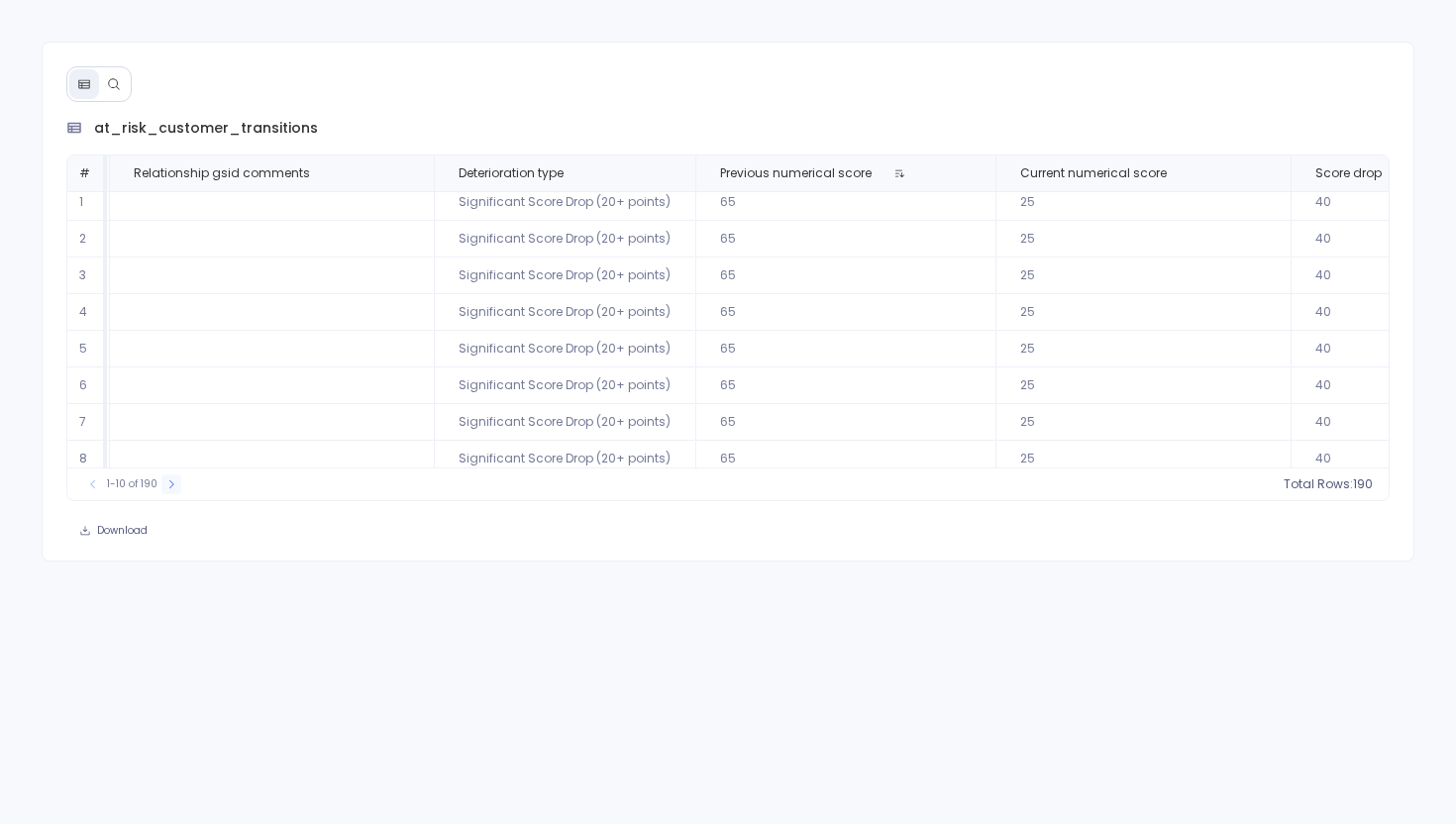 click 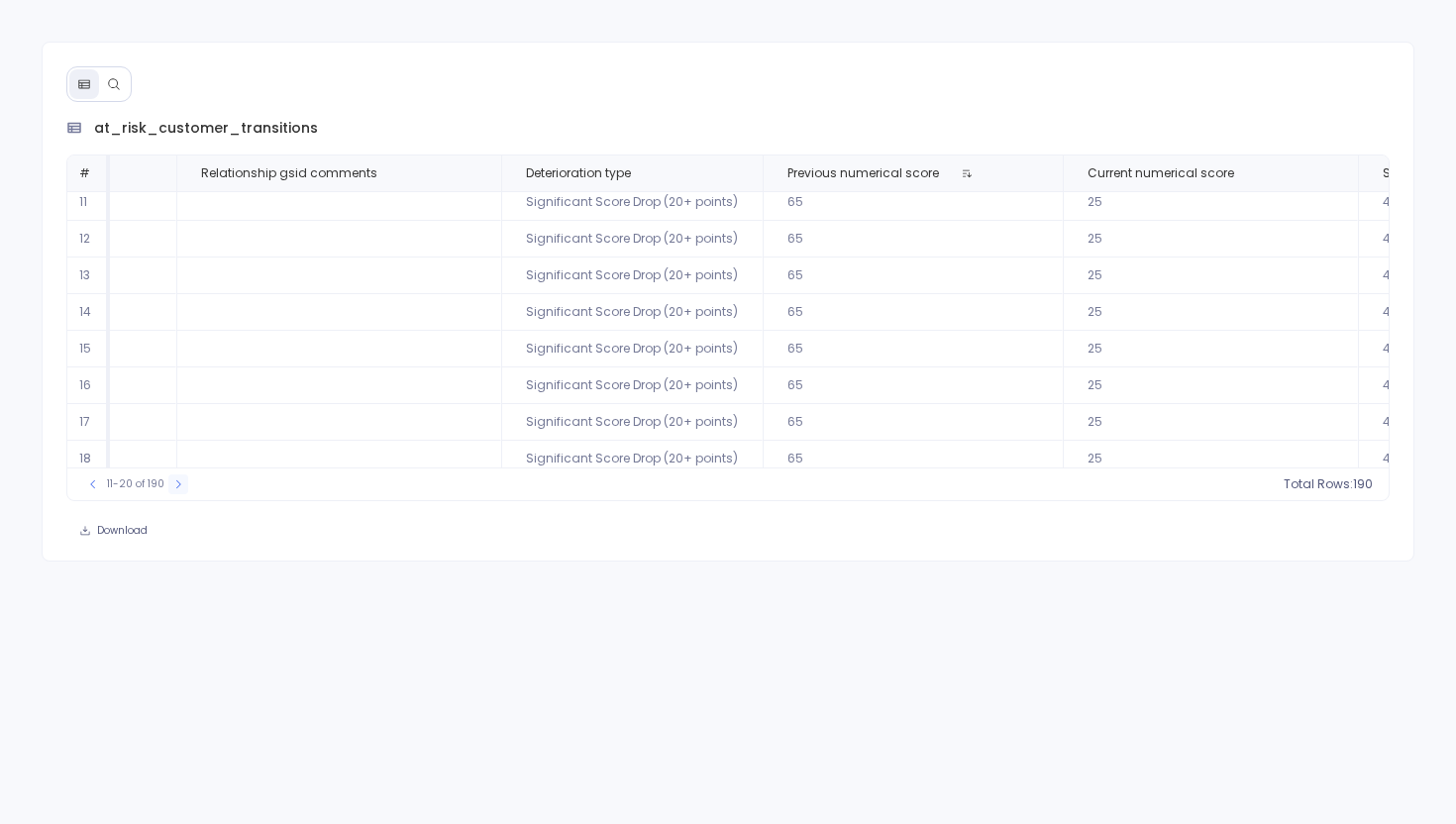 click at bounding box center (178, 484) 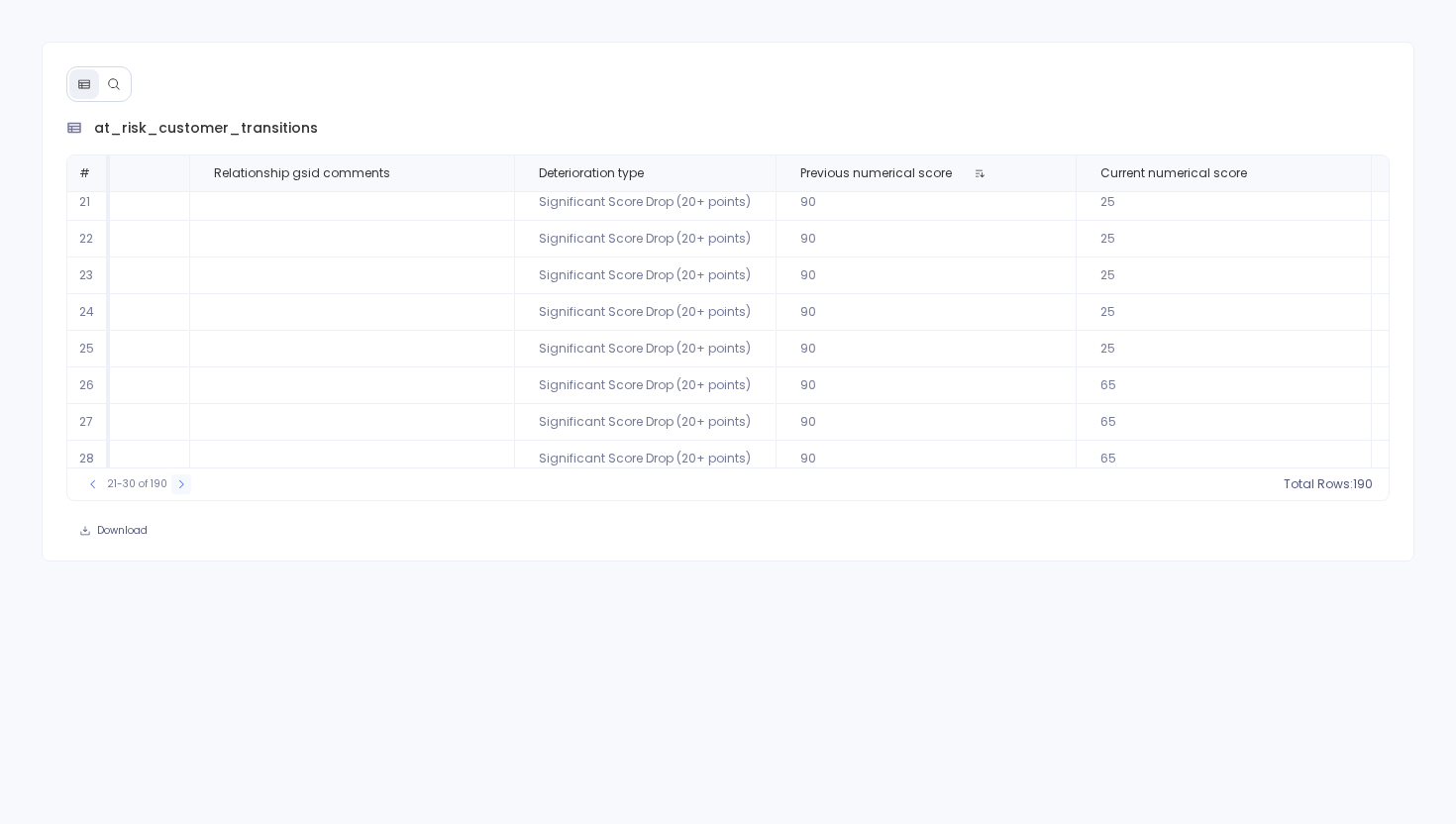 click on "21-30 of 190" at bounding box center [137, 484] 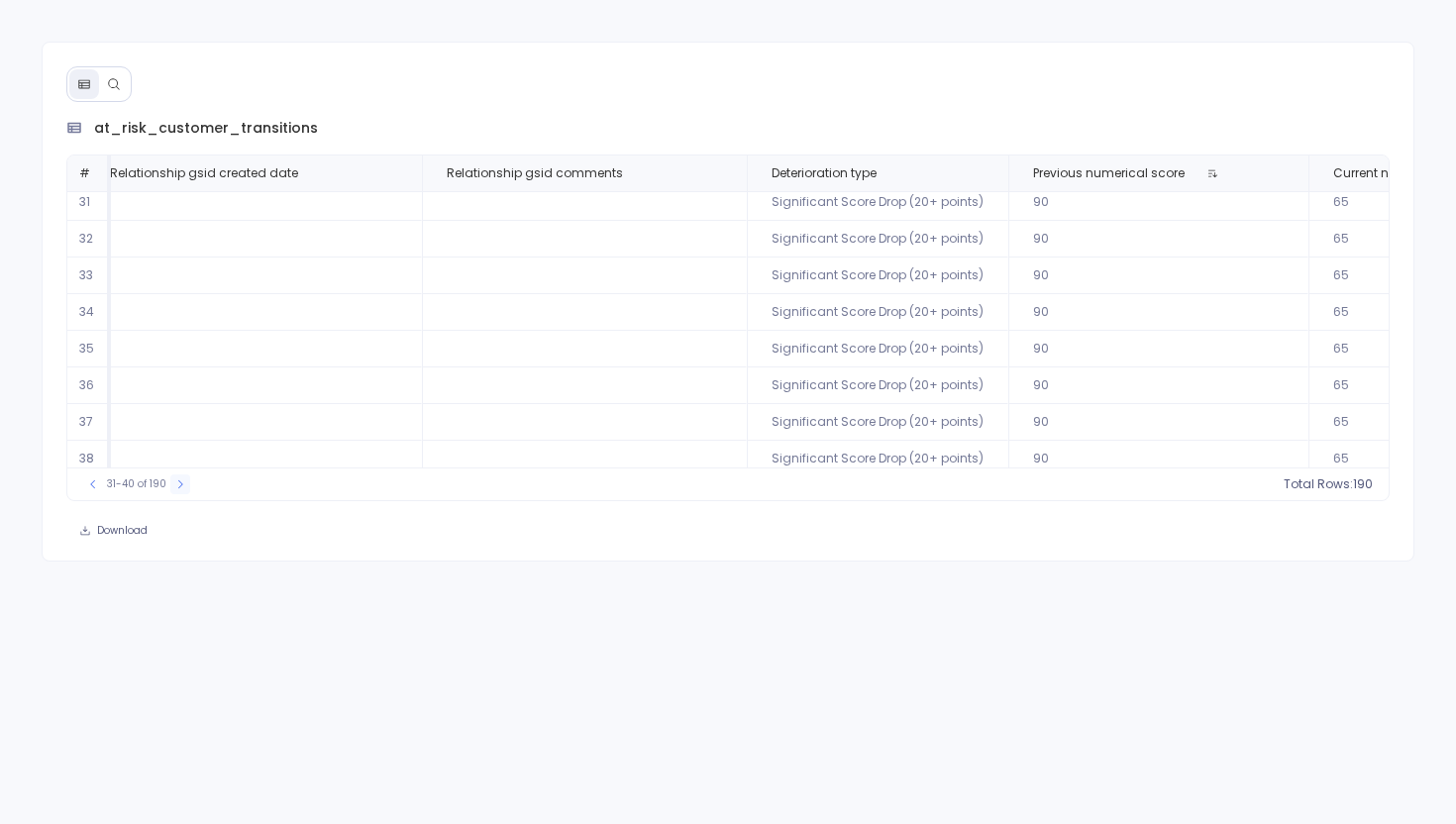 click 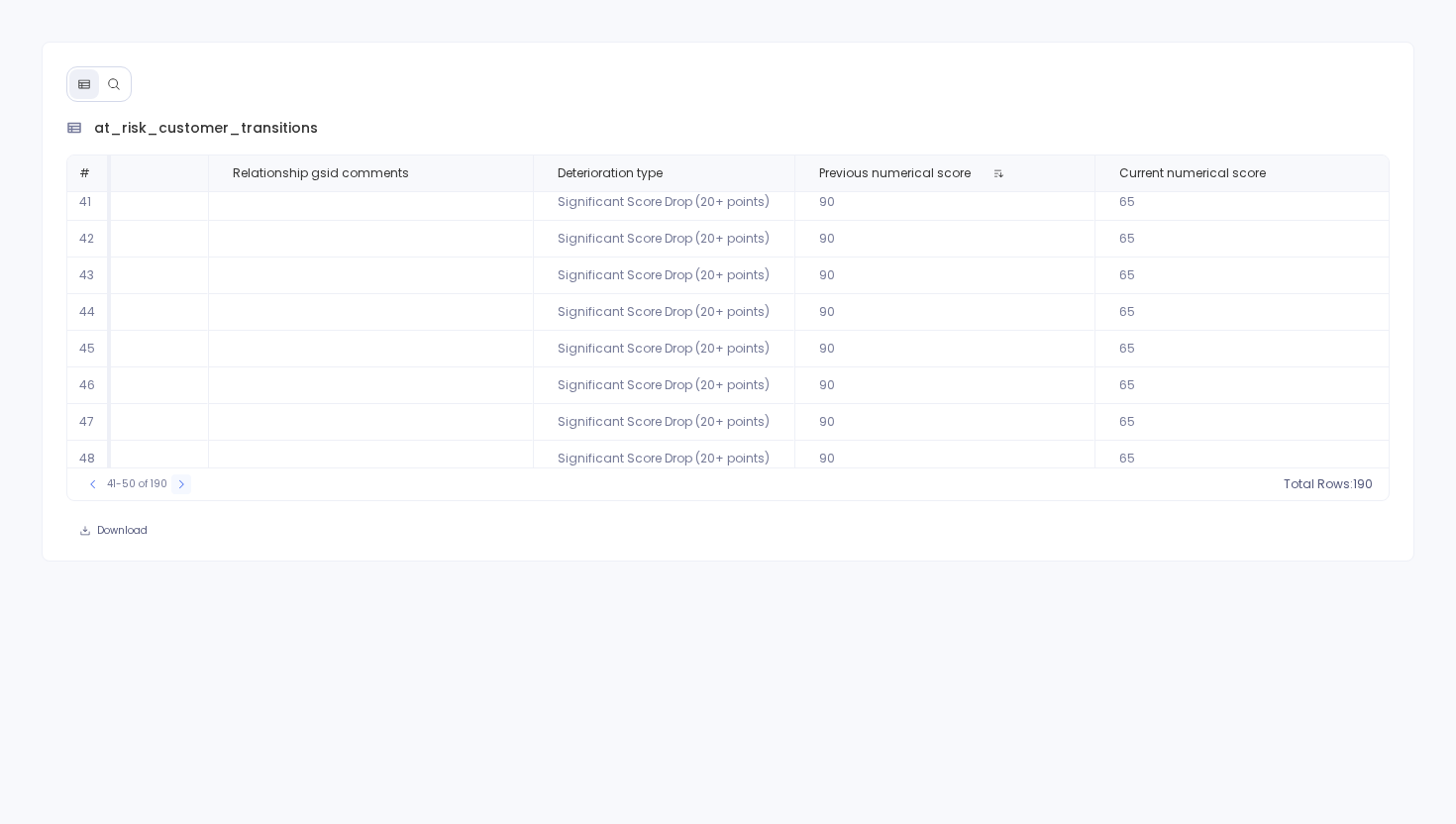 click 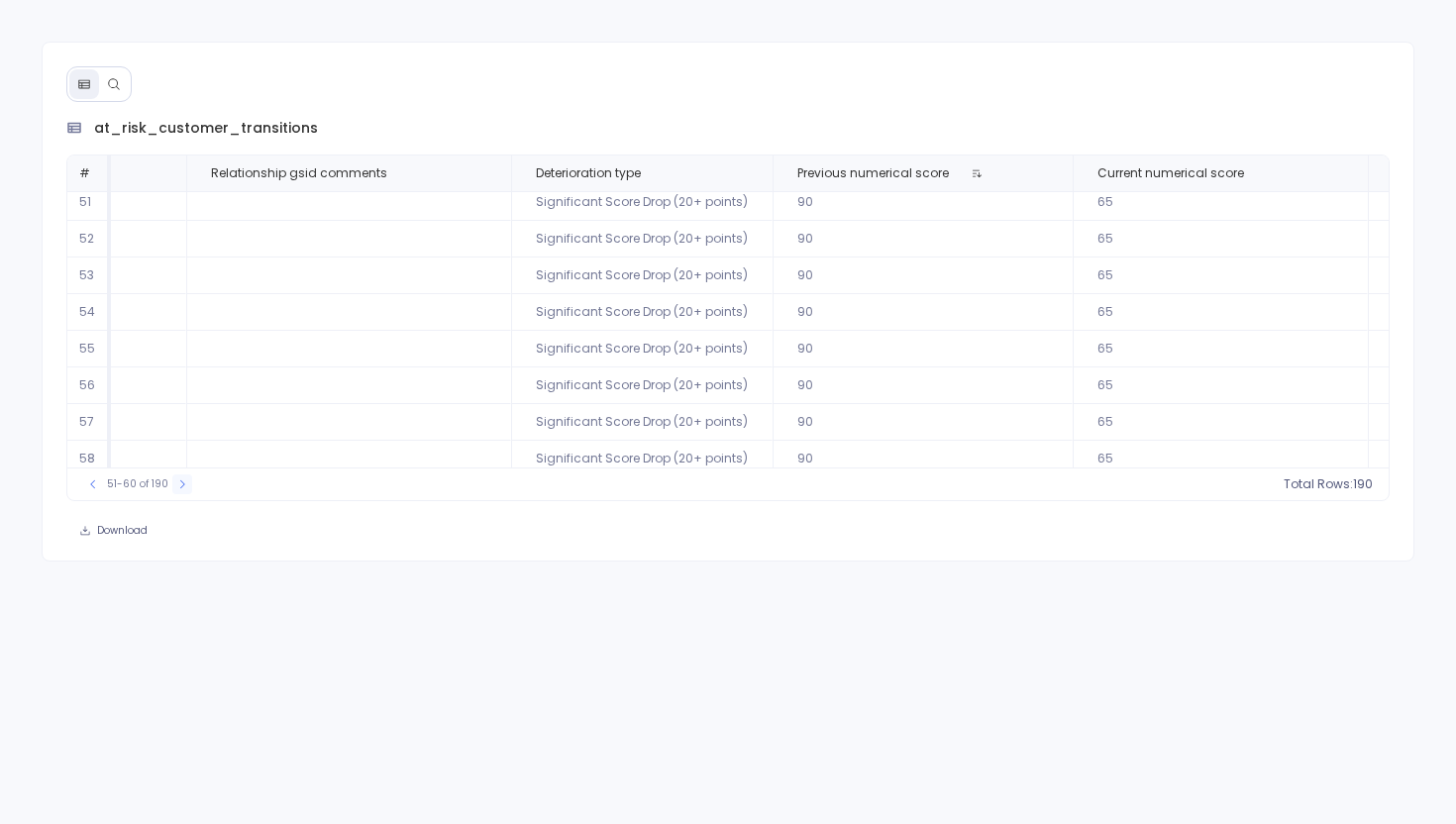 click 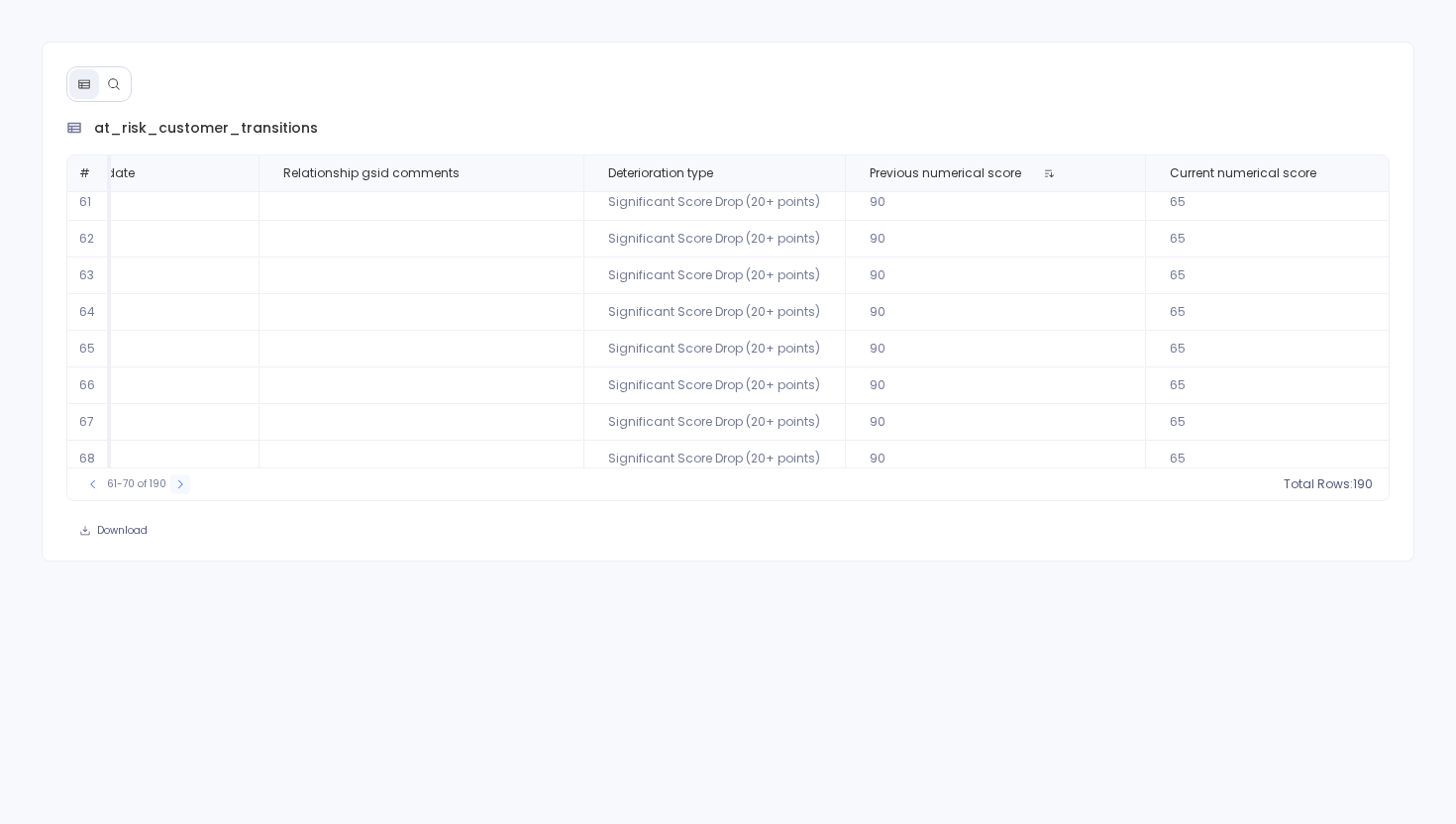click 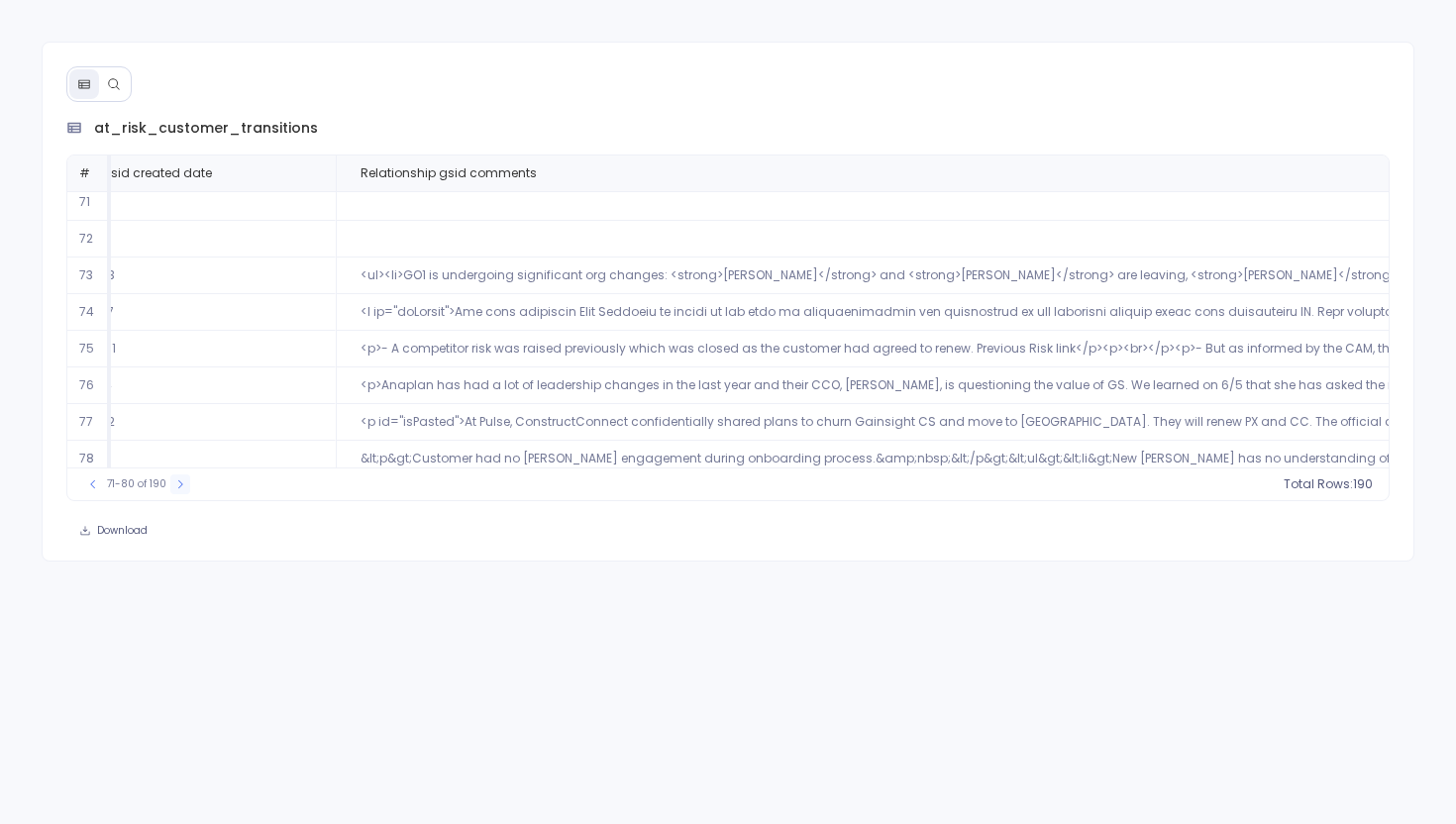 click 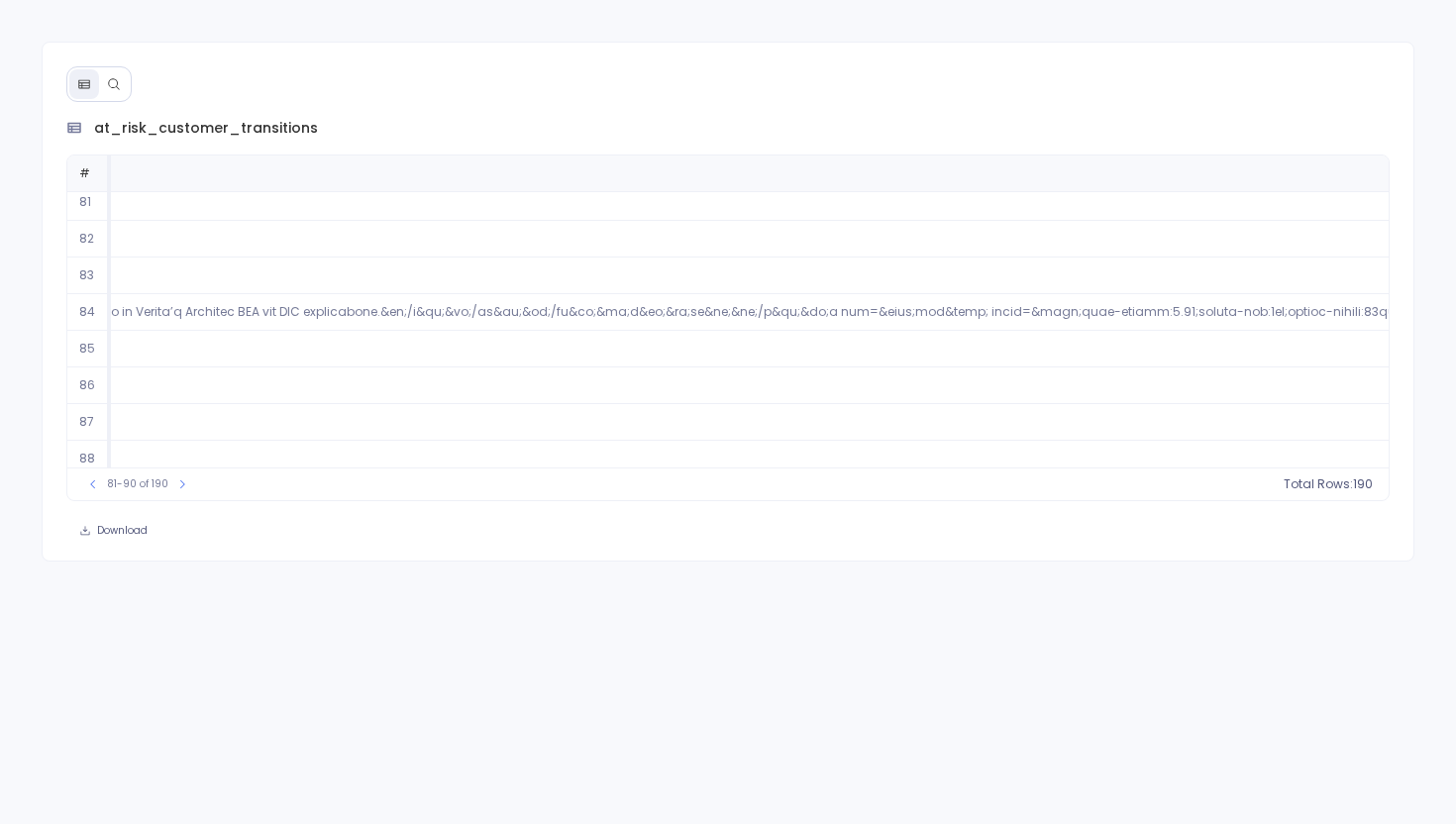 scroll, scrollTop: 7, scrollLeft: 20607, axis: both 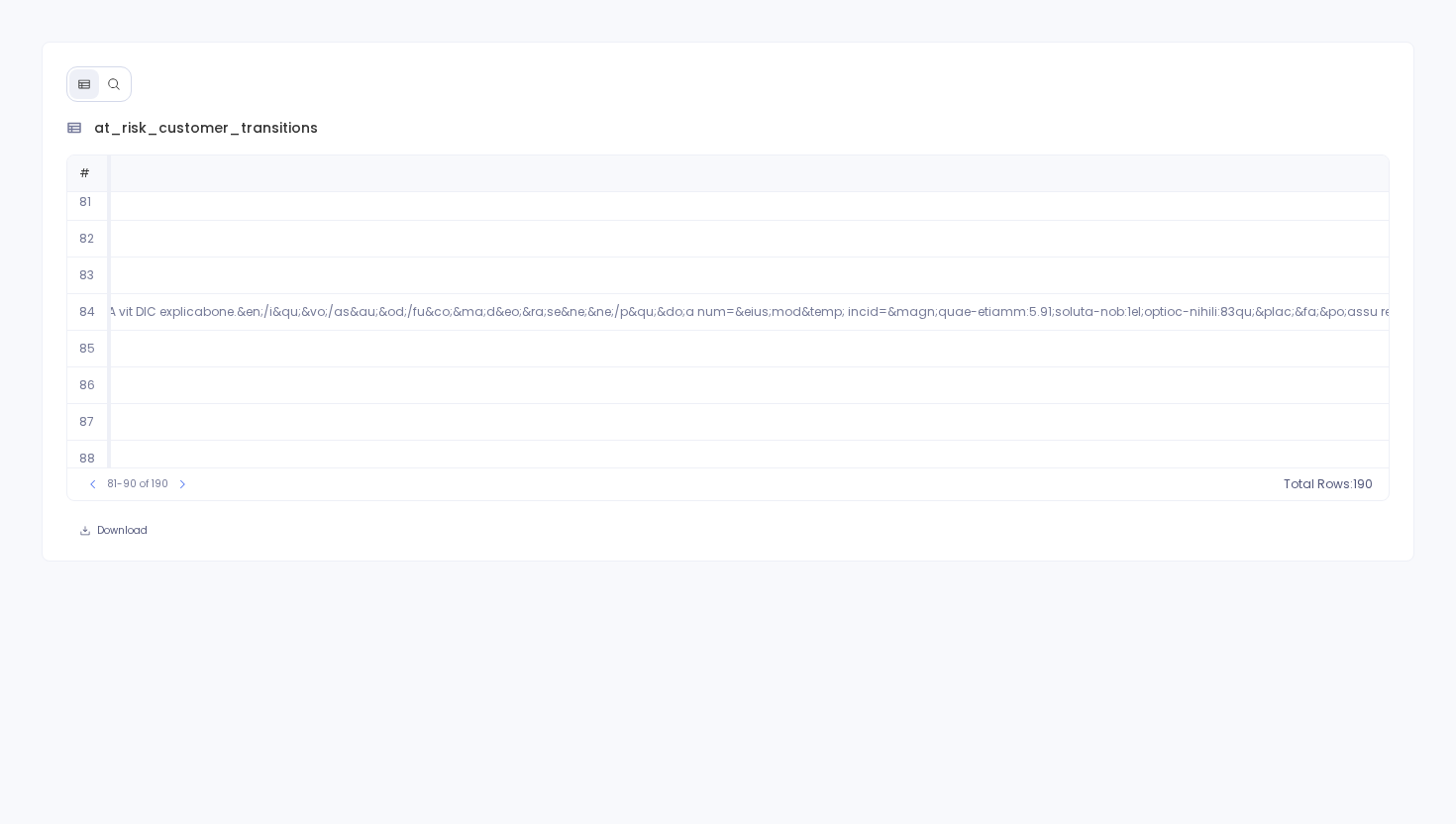 click on "This CTA was created due to customer's usage dropped by -36.36% over the past 4 weeks" at bounding box center (-5231, 459) 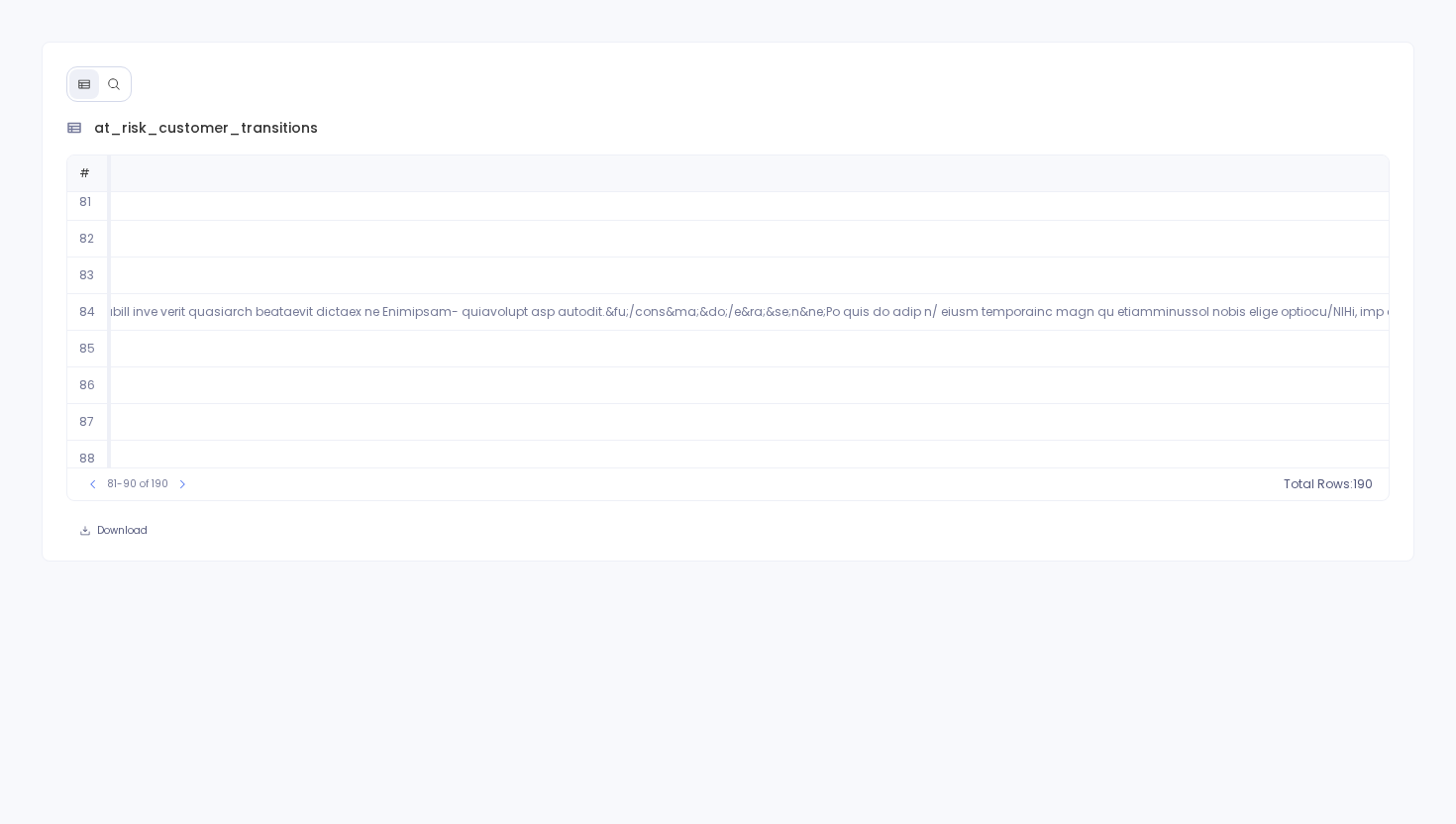 scroll, scrollTop: 7, scrollLeft: 26147, axis: both 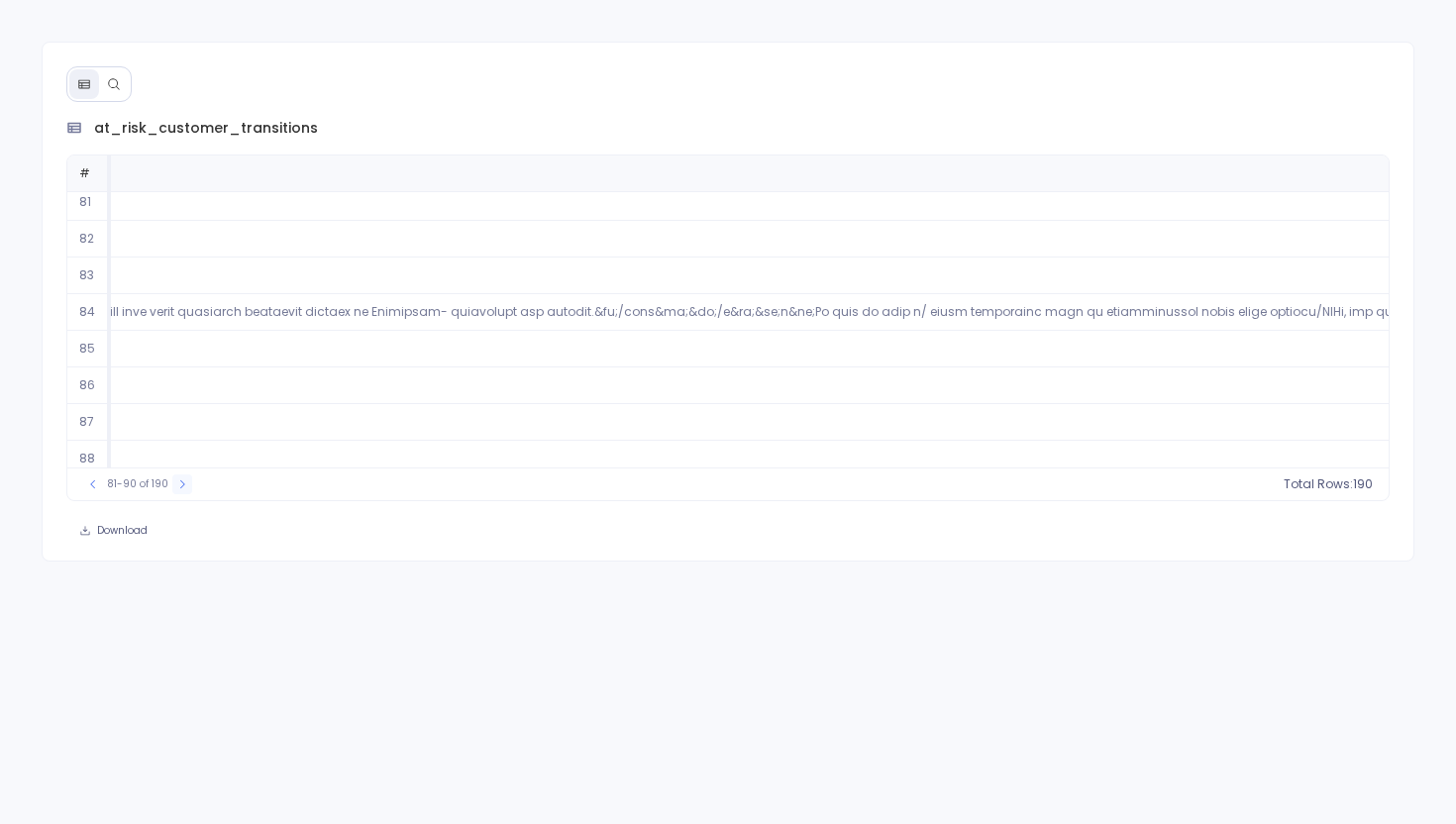 click 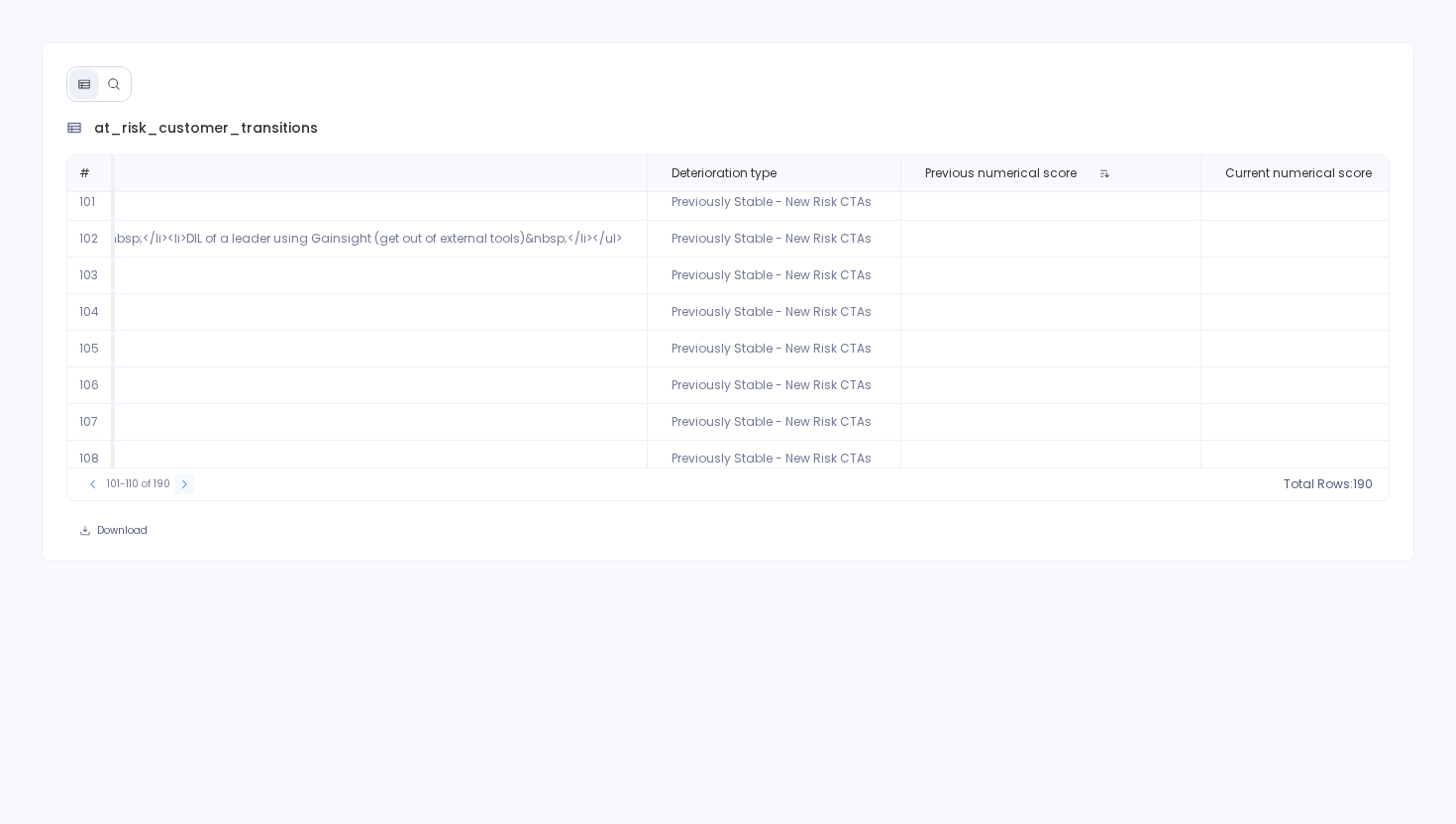 click 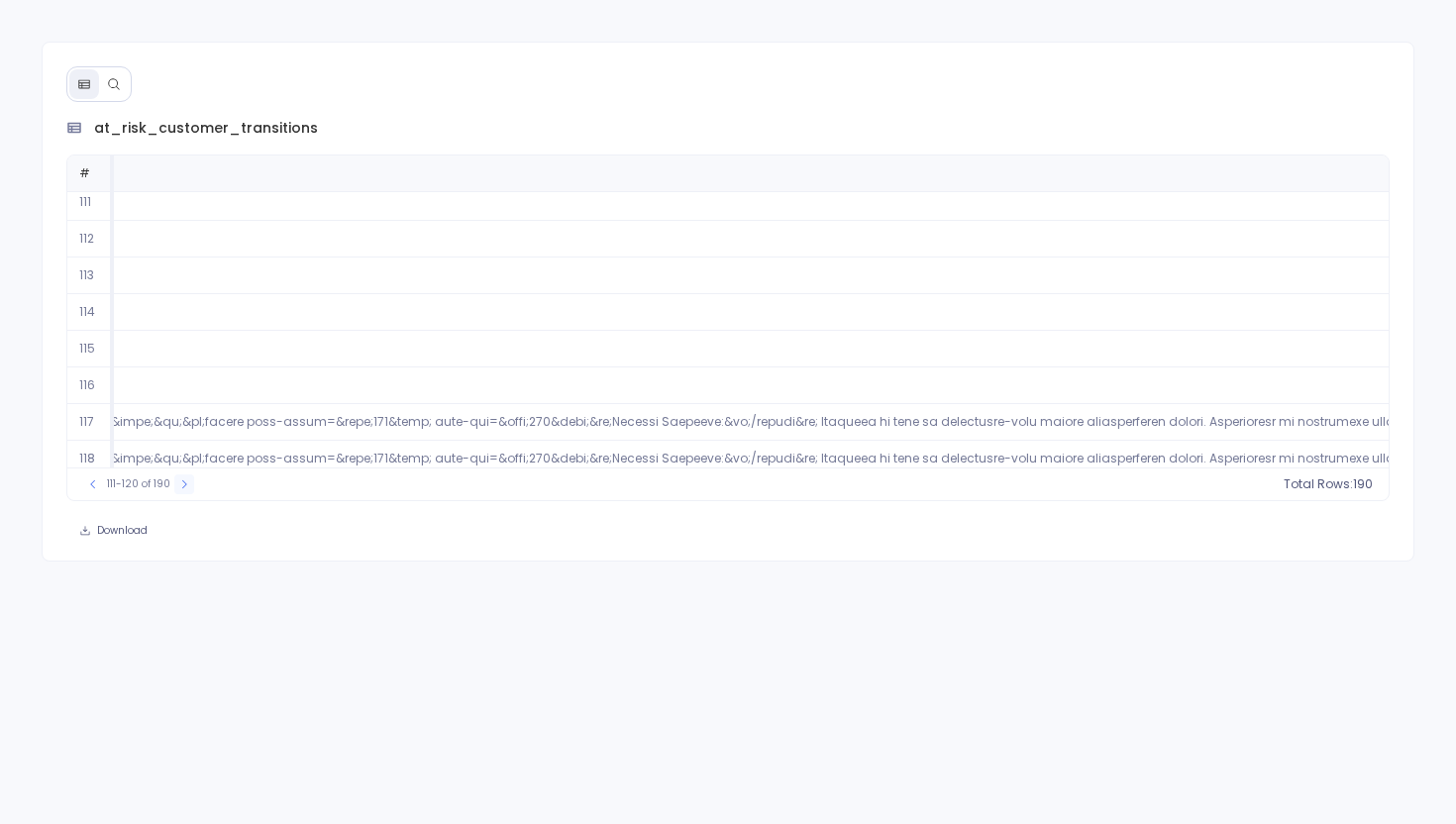 click 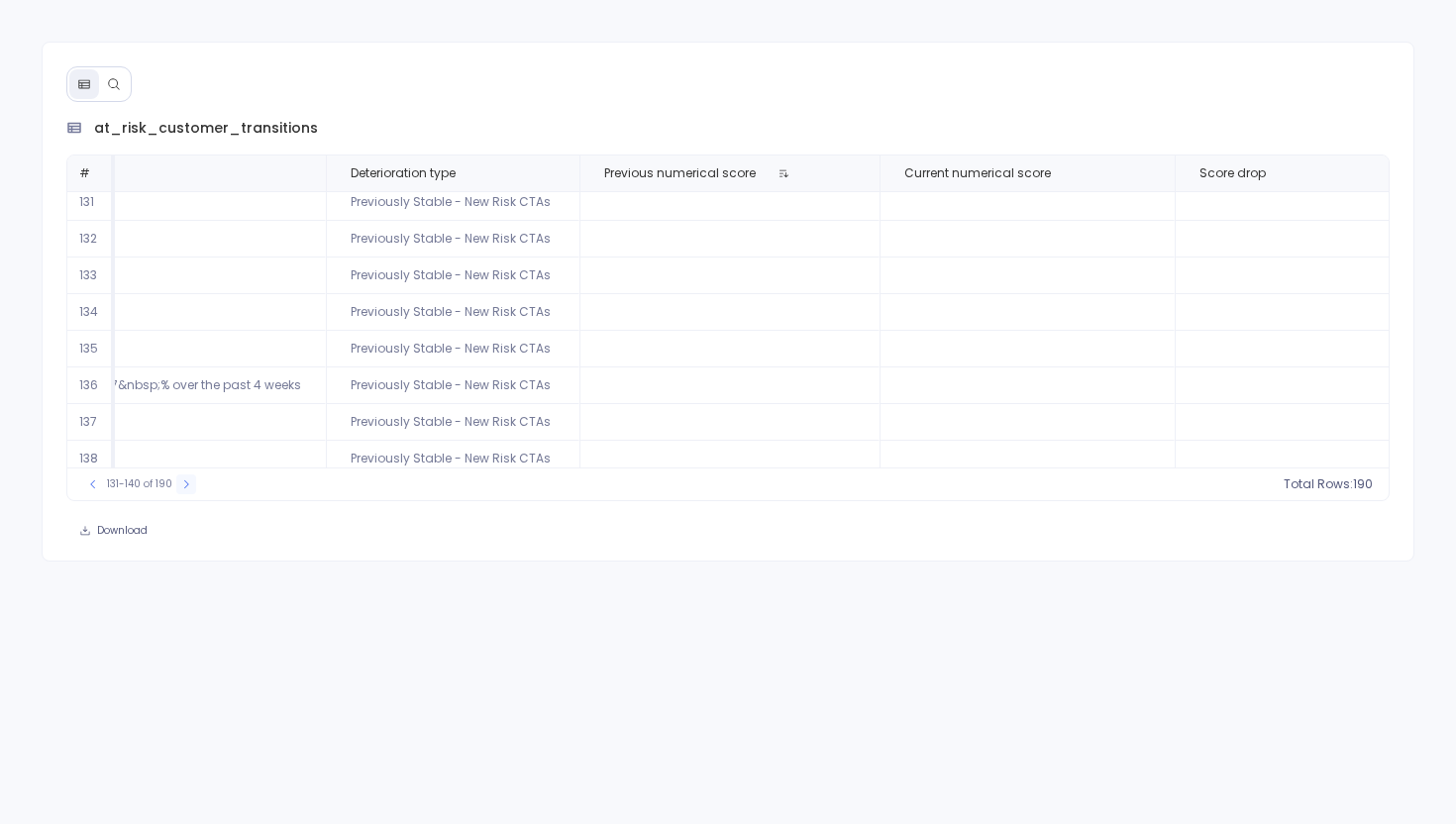 scroll, scrollTop: 7, scrollLeft: 3136, axis: both 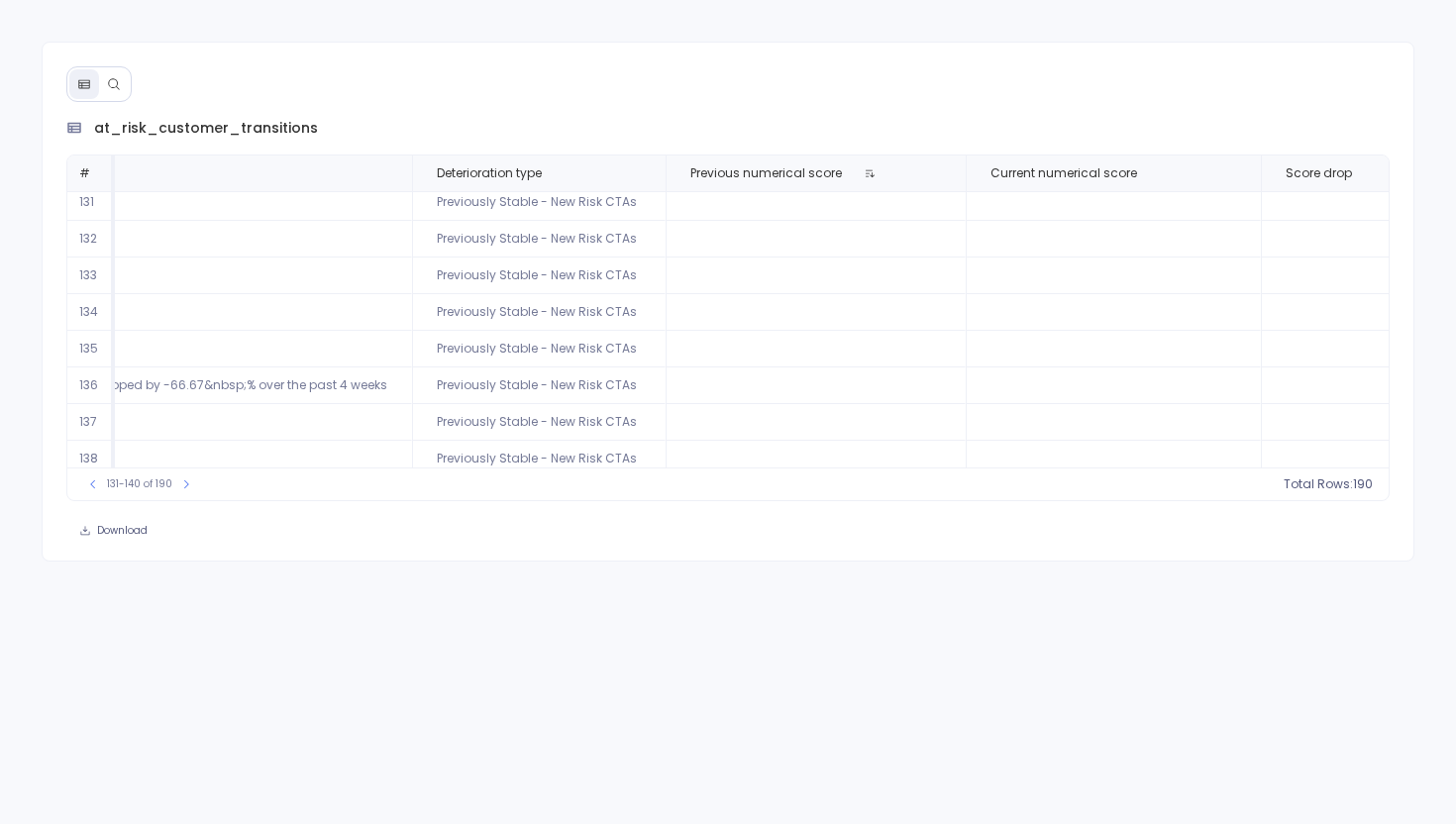 click 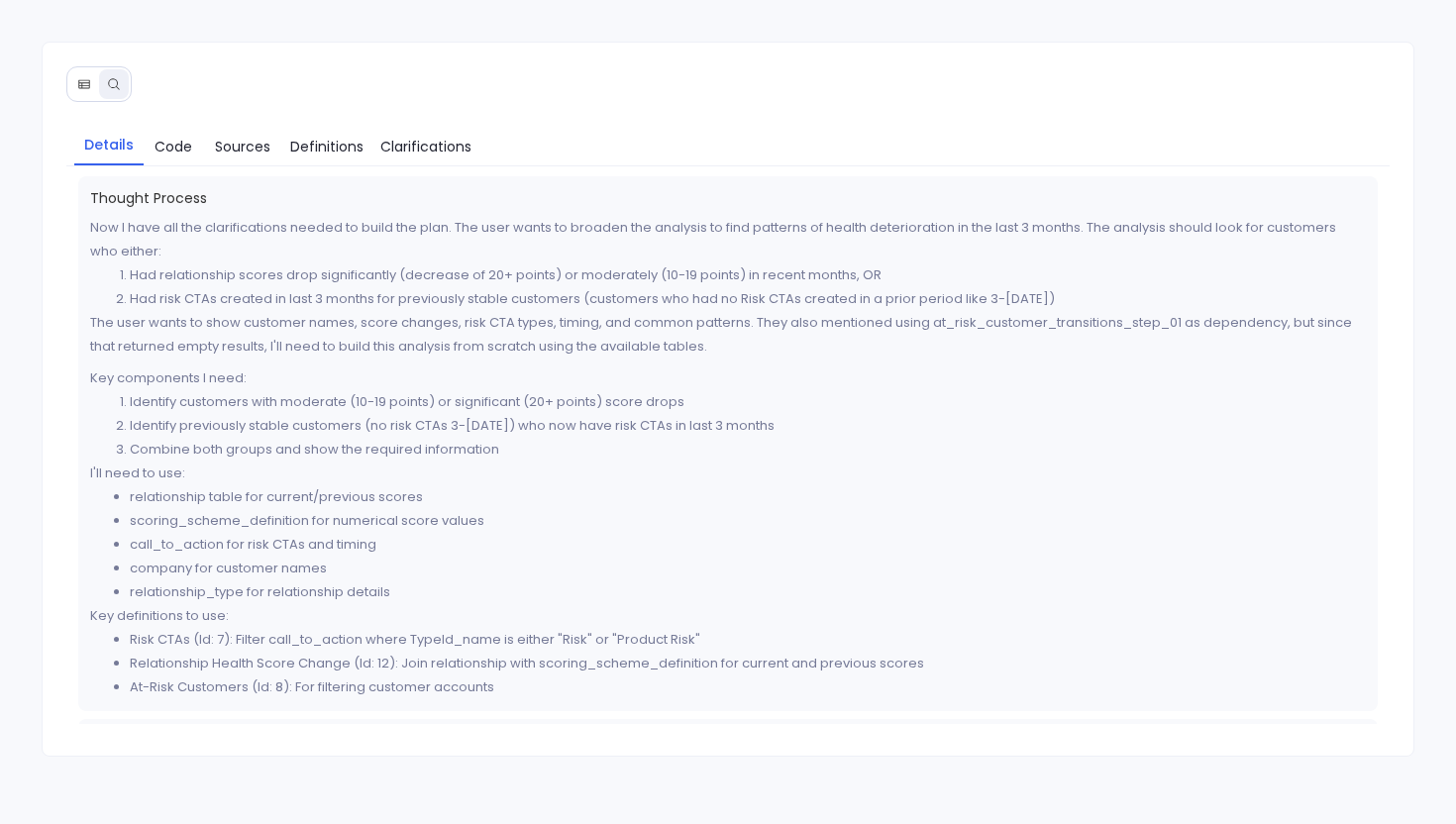 click on "Combine both groups and show the required information" at bounding box center [748, 450] 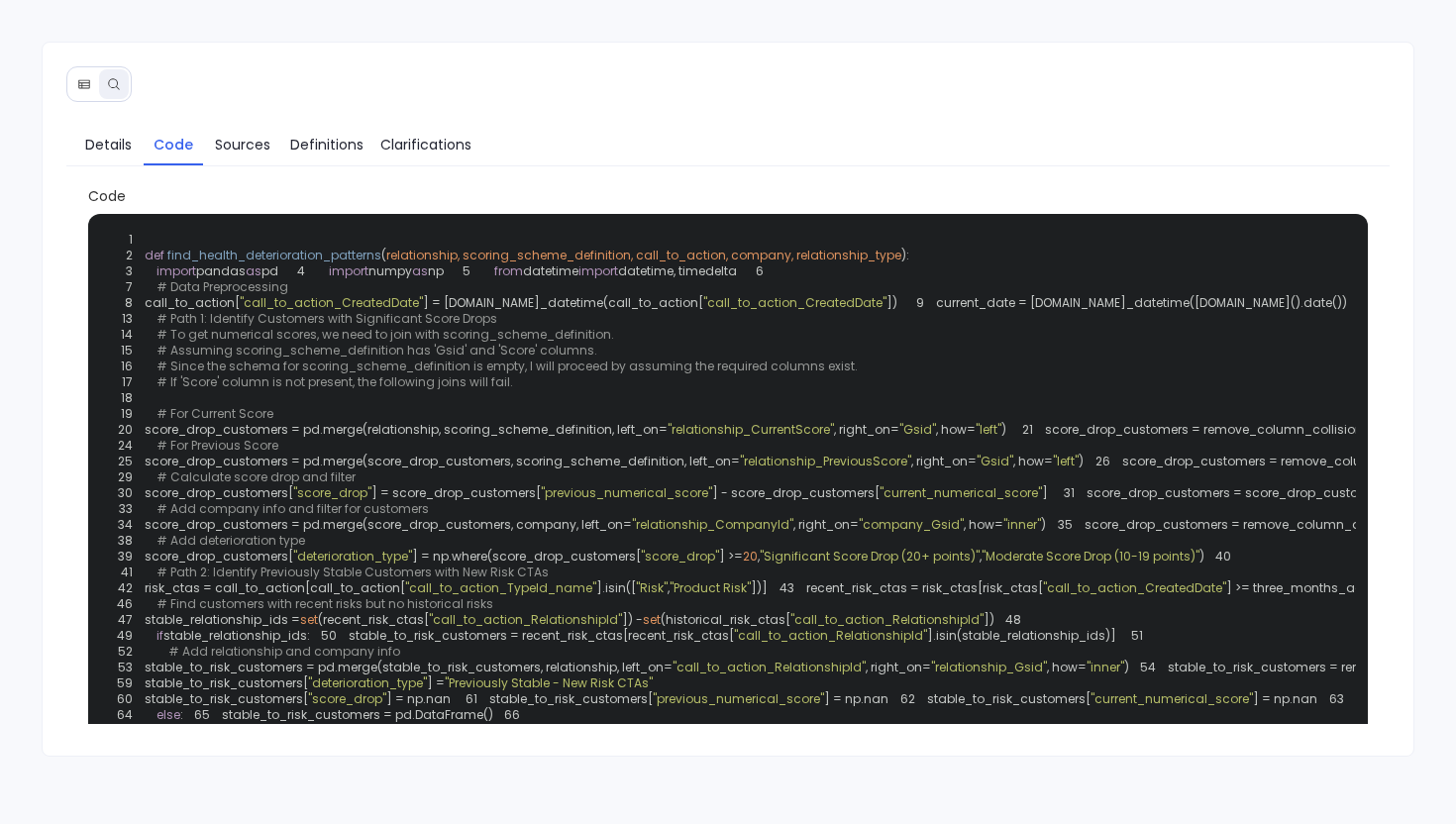 scroll, scrollTop: 0, scrollLeft: 0, axis: both 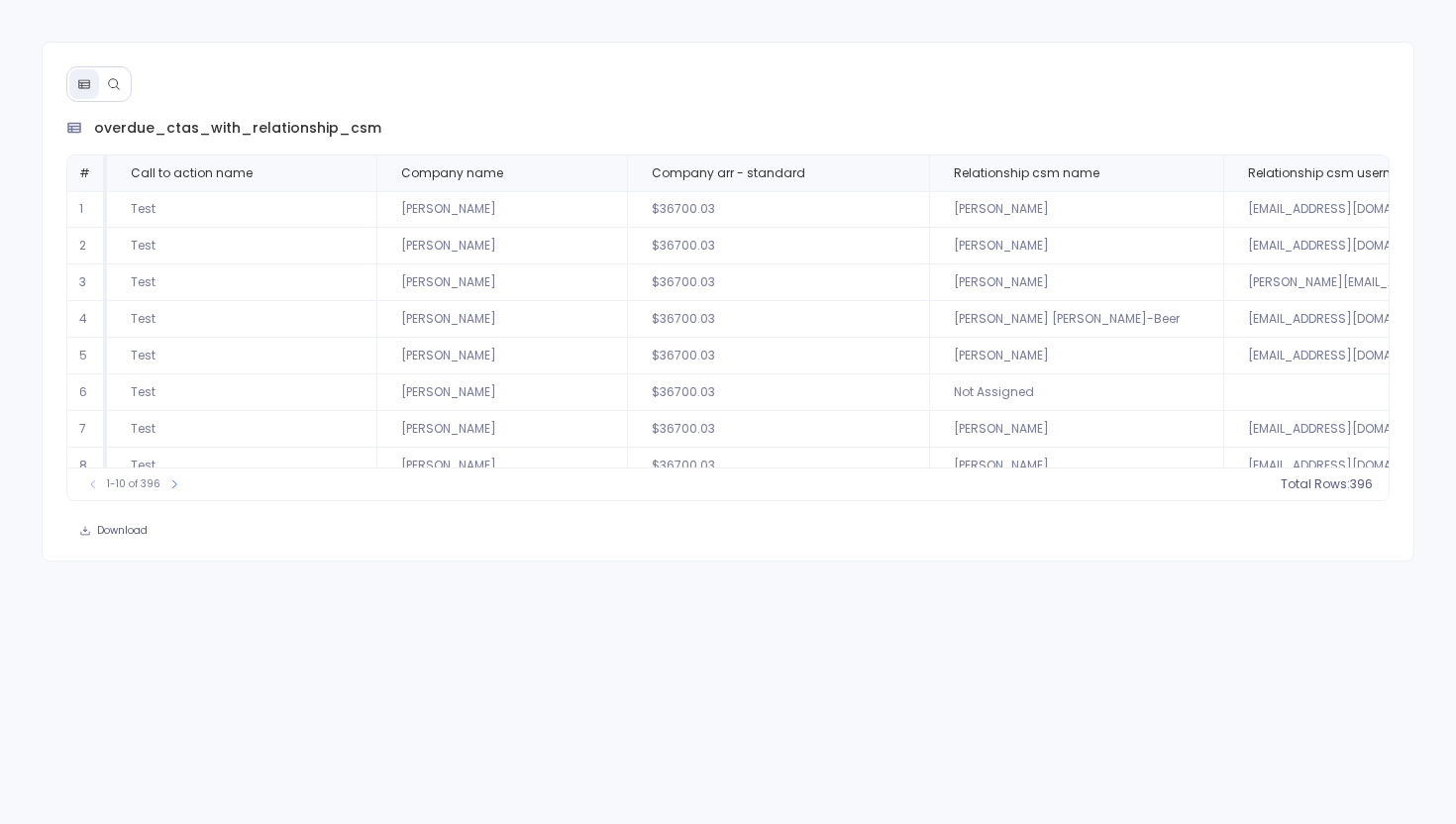 click 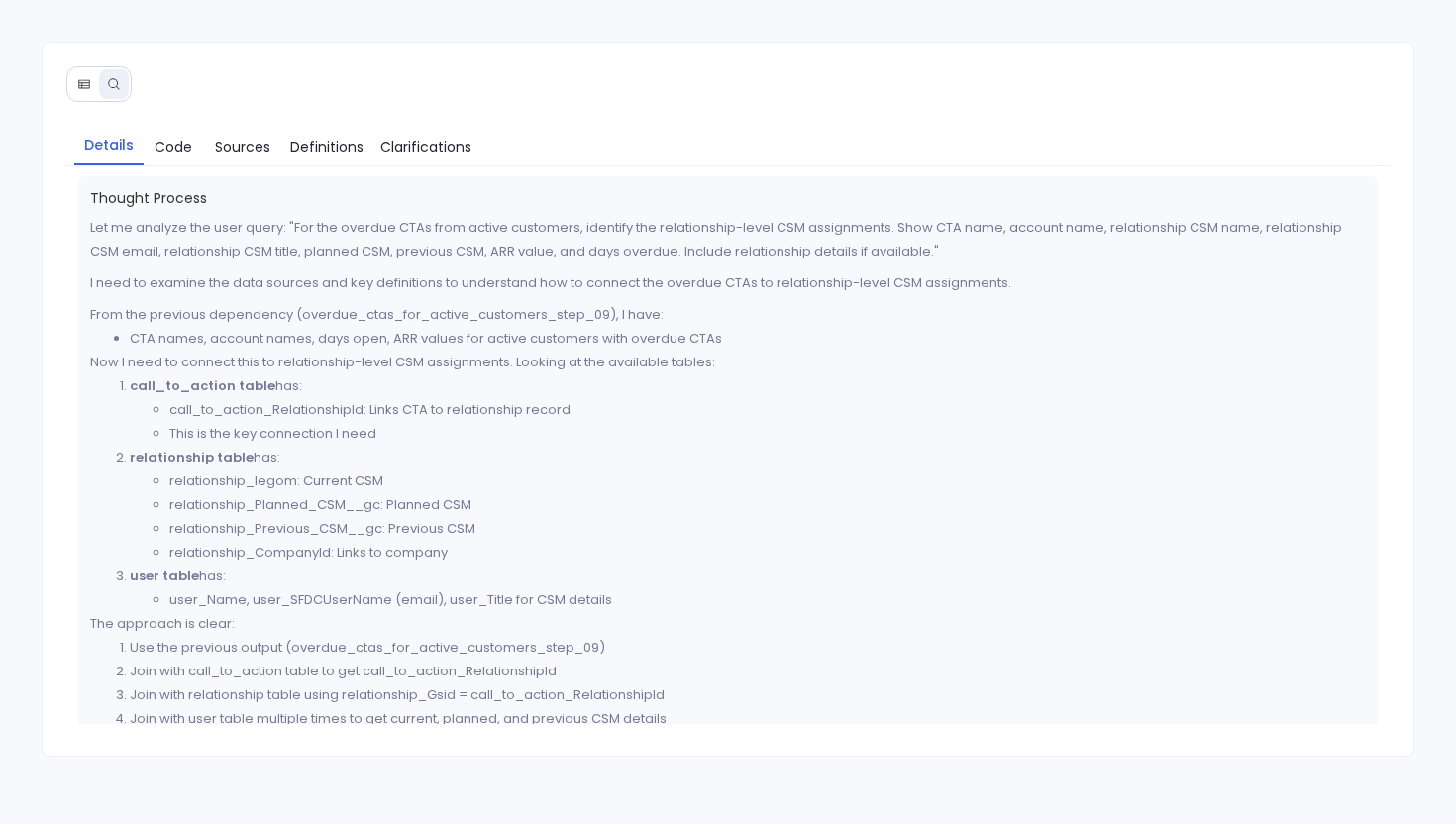click on "relationship table  has:
relationship_legom: Current CSM
relationship_Planned_CSM__gc: Planned CSM
relationship_Previous_CSM__gc: Previous CSM
relationship_CompanyId: Links to company" at bounding box center [748, 505] 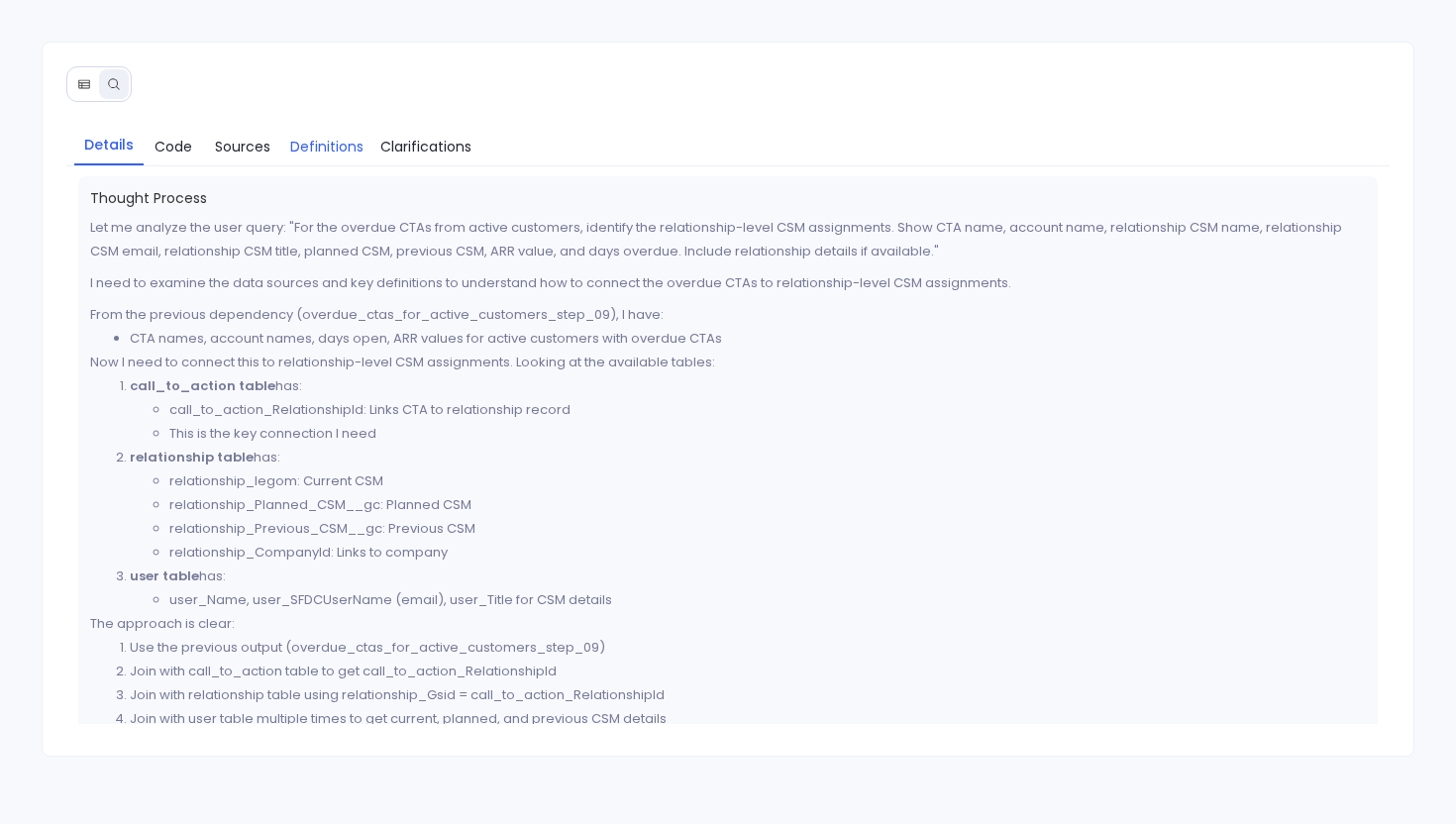 click on "Definitions" at bounding box center (327, 147) 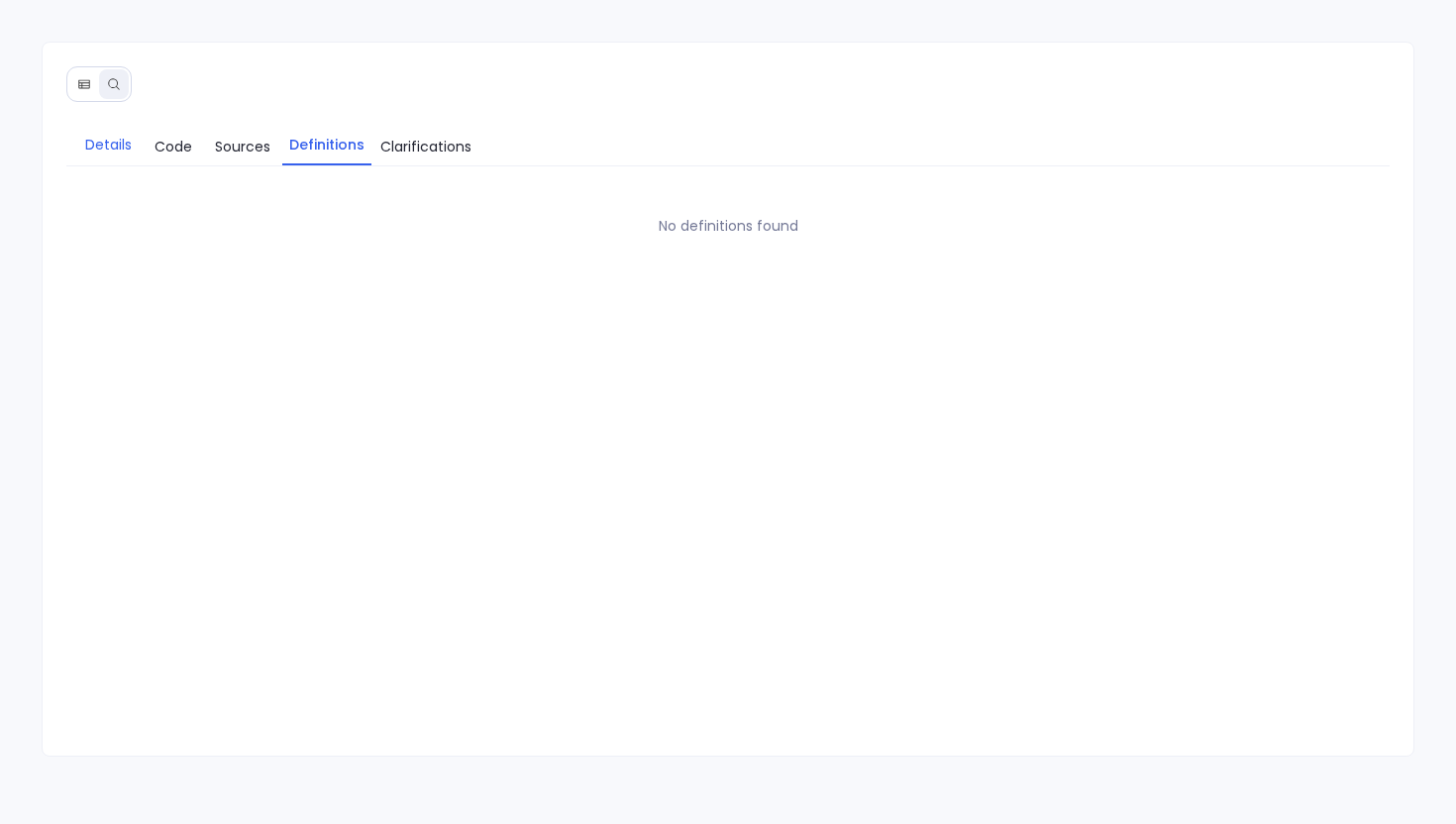 click on "Details" at bounding box center (108, 145) 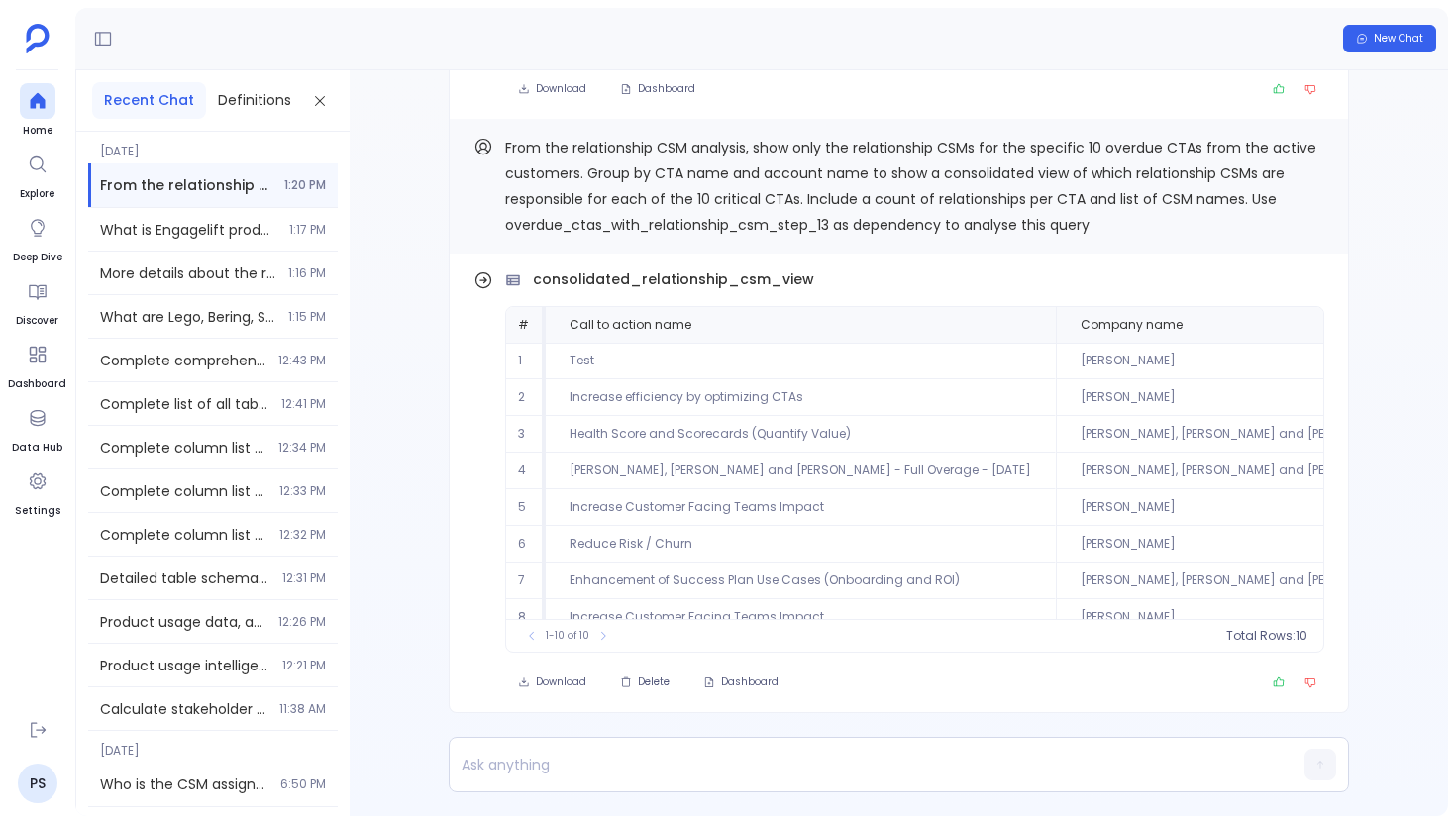 scroll, scrollTop: 0, scrollLeft: 0, axis: both 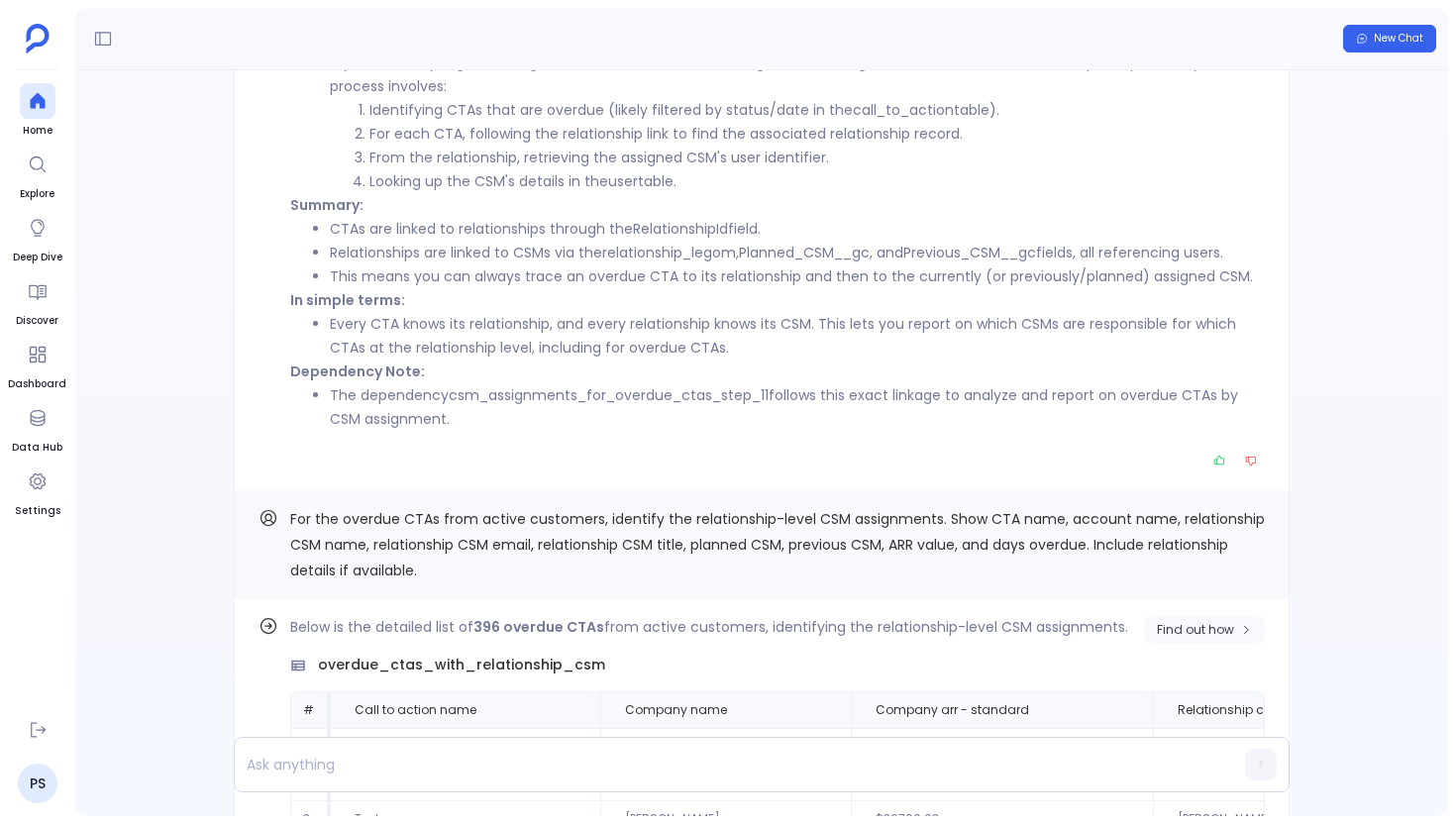 click on "Find out how" at bounding box center (1196, 630) 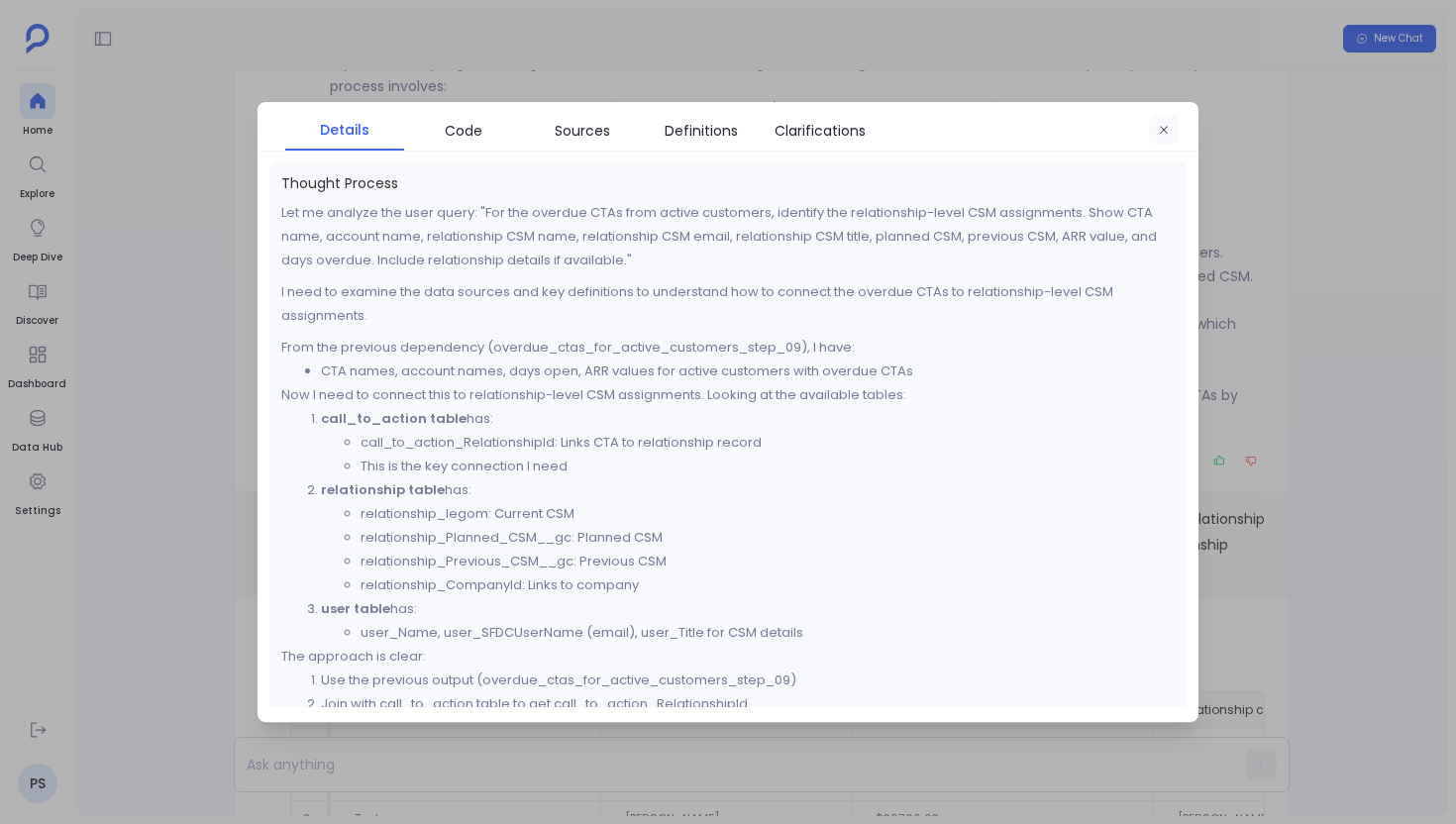 click at bounding box center [1164, 131] 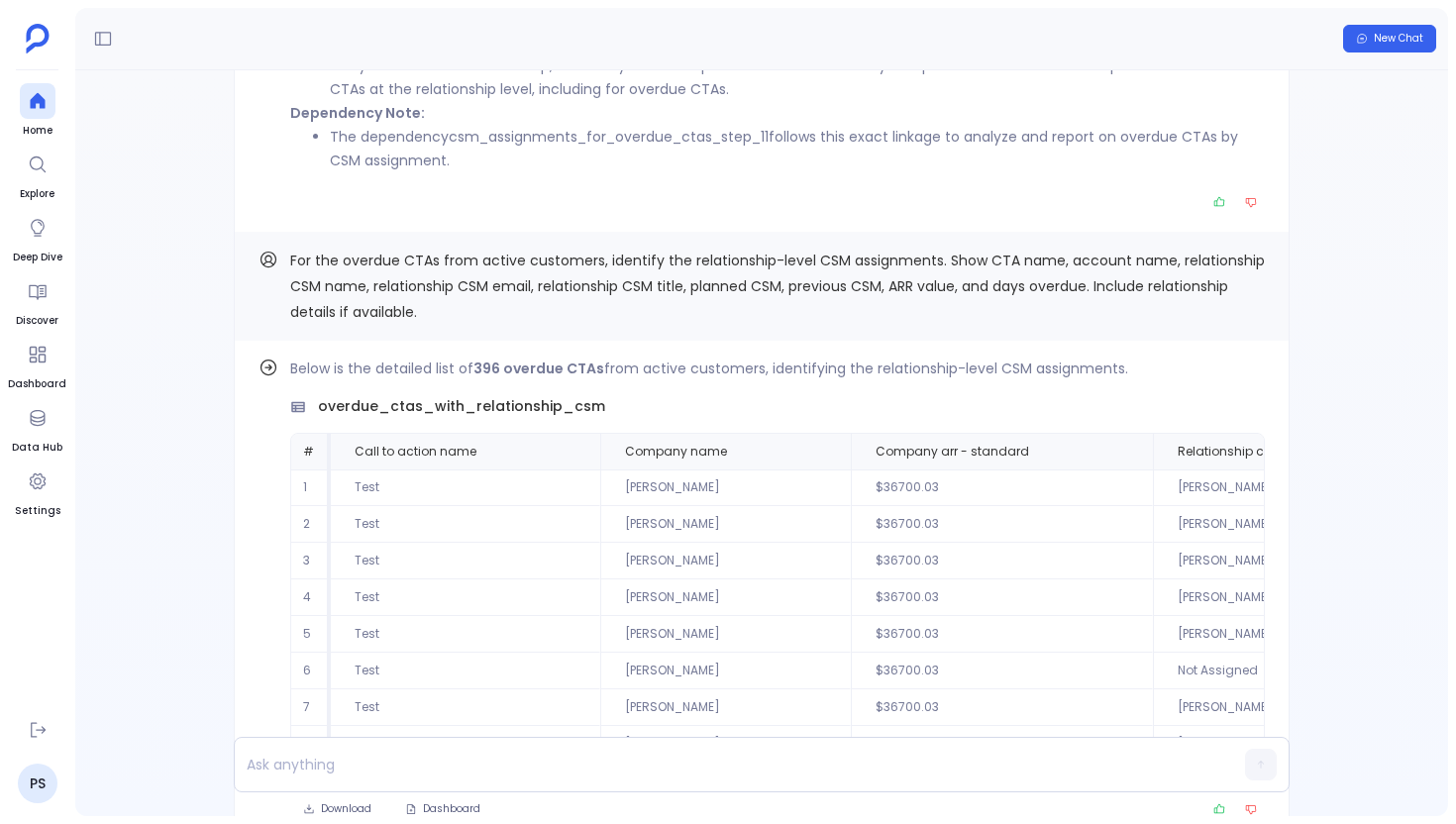 scroll, scrollTop: -757, scrollLeft: 0, axis: vertical 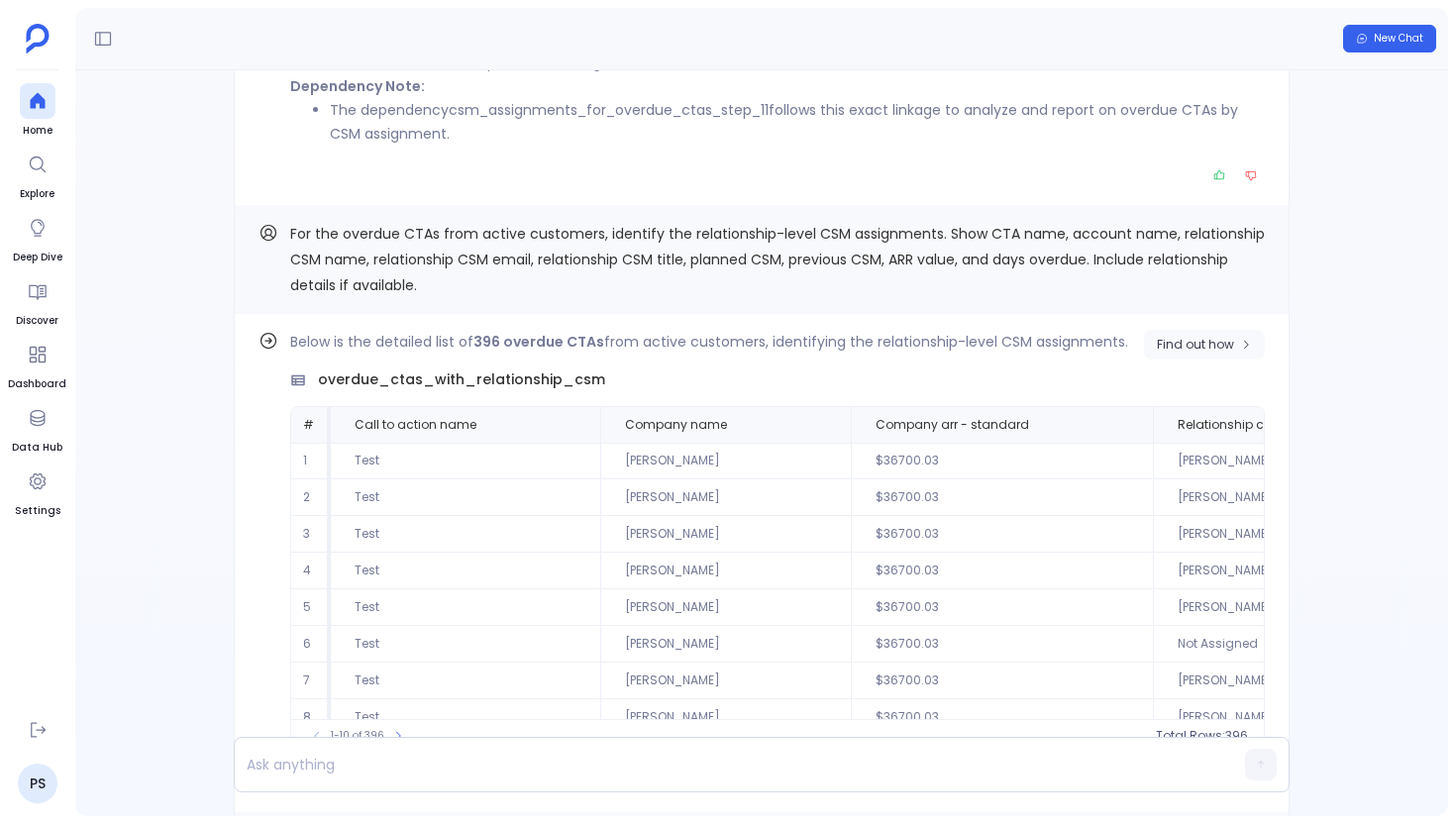 click on "Find out how" at bounding box center [1196, 345] 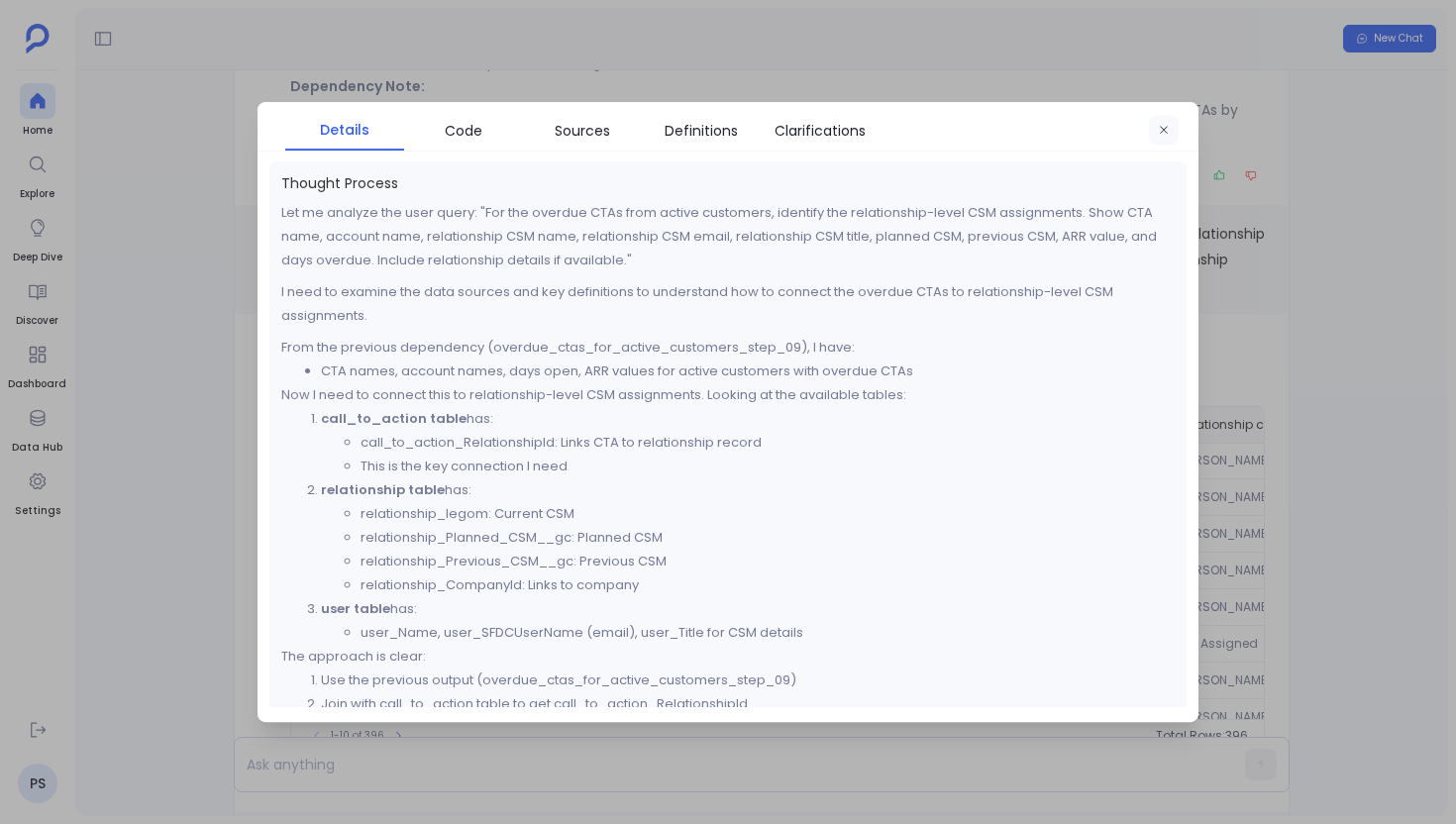 click 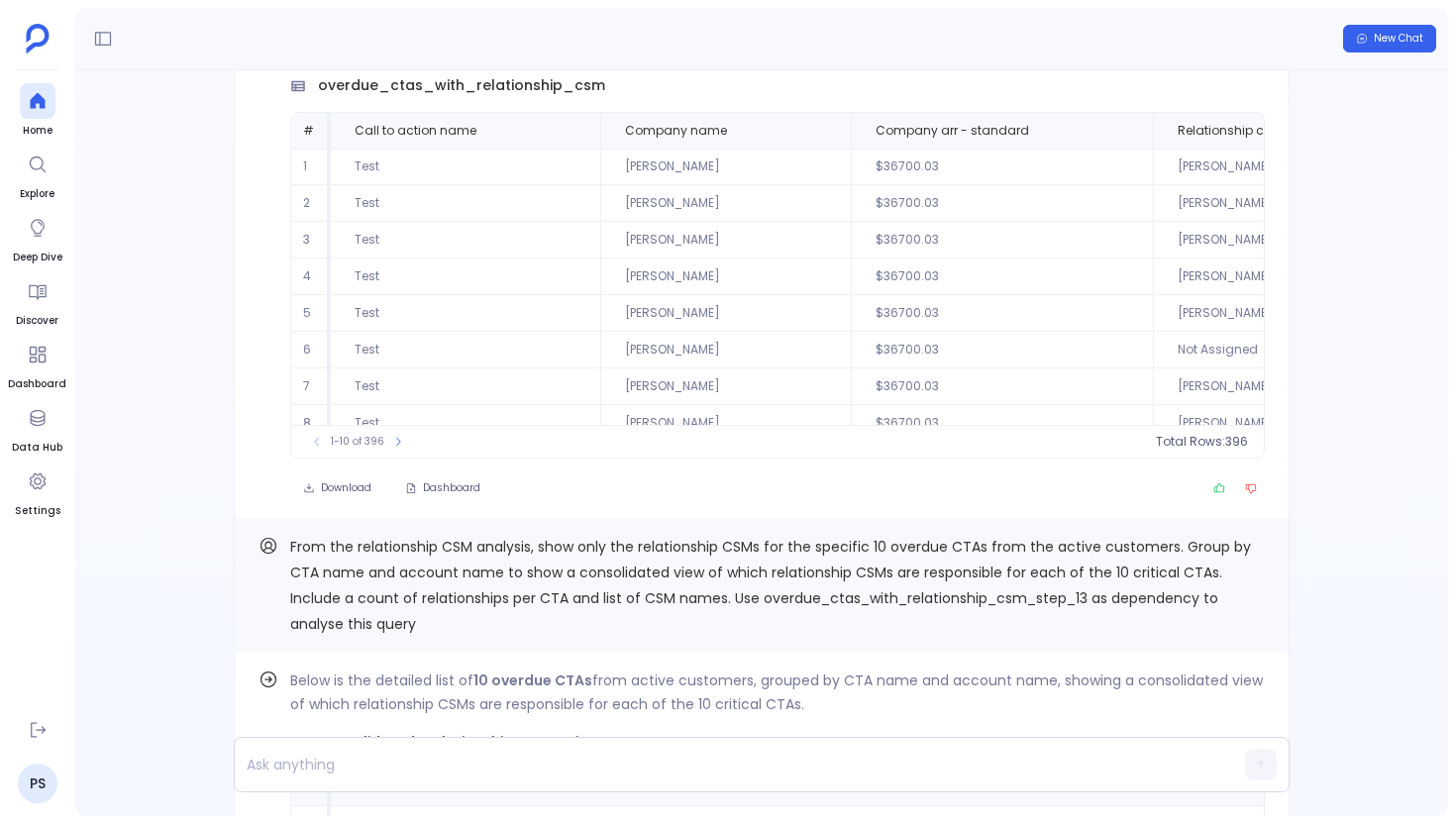 scroll, scrollTop: -453, scrollLeft: 0, axis: vertical 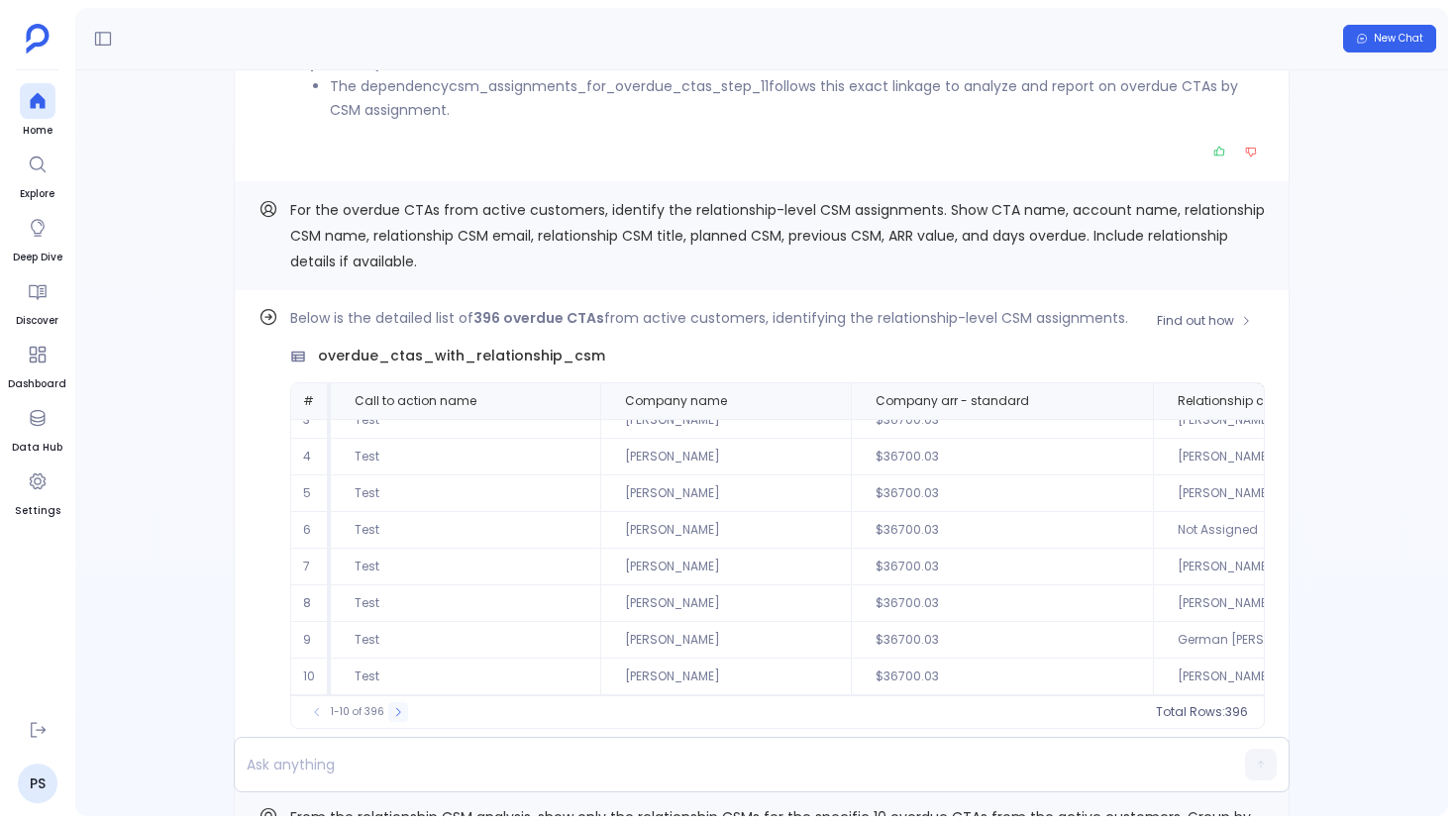click 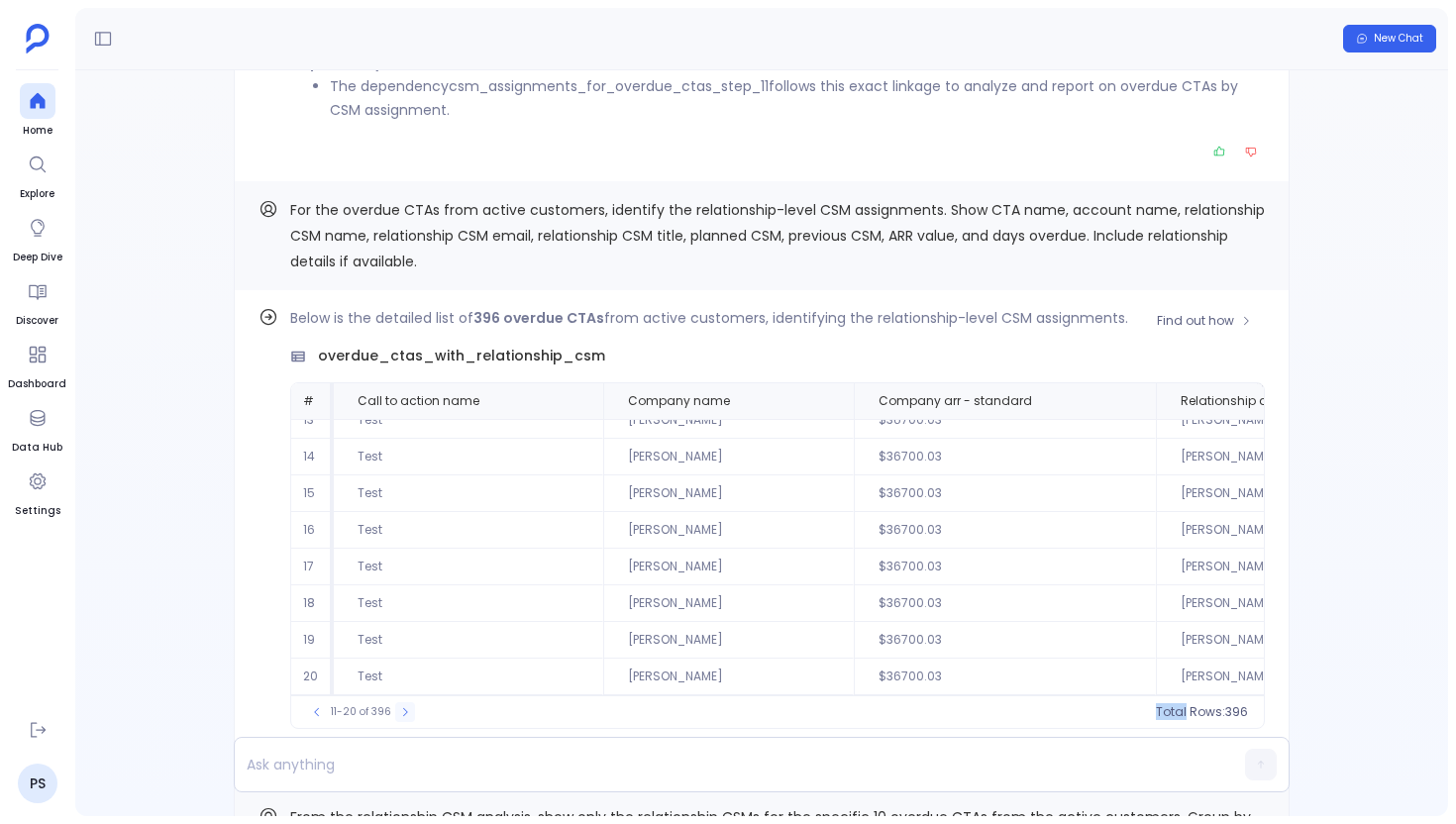 click on "11-20 of 396" at bounding box center (361, 712) 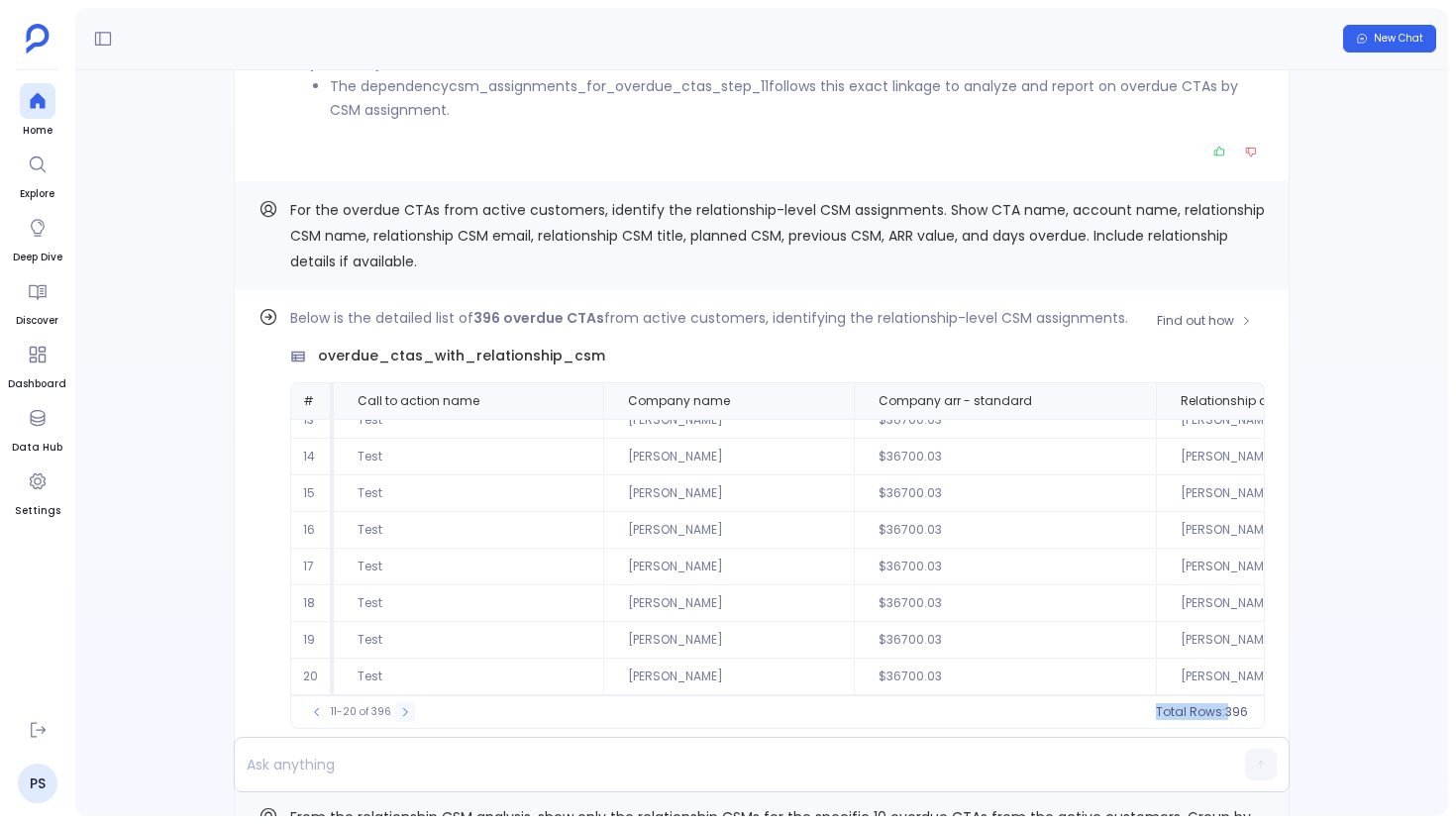 click on "11-20 of 396" at bounding box center (361, 712) 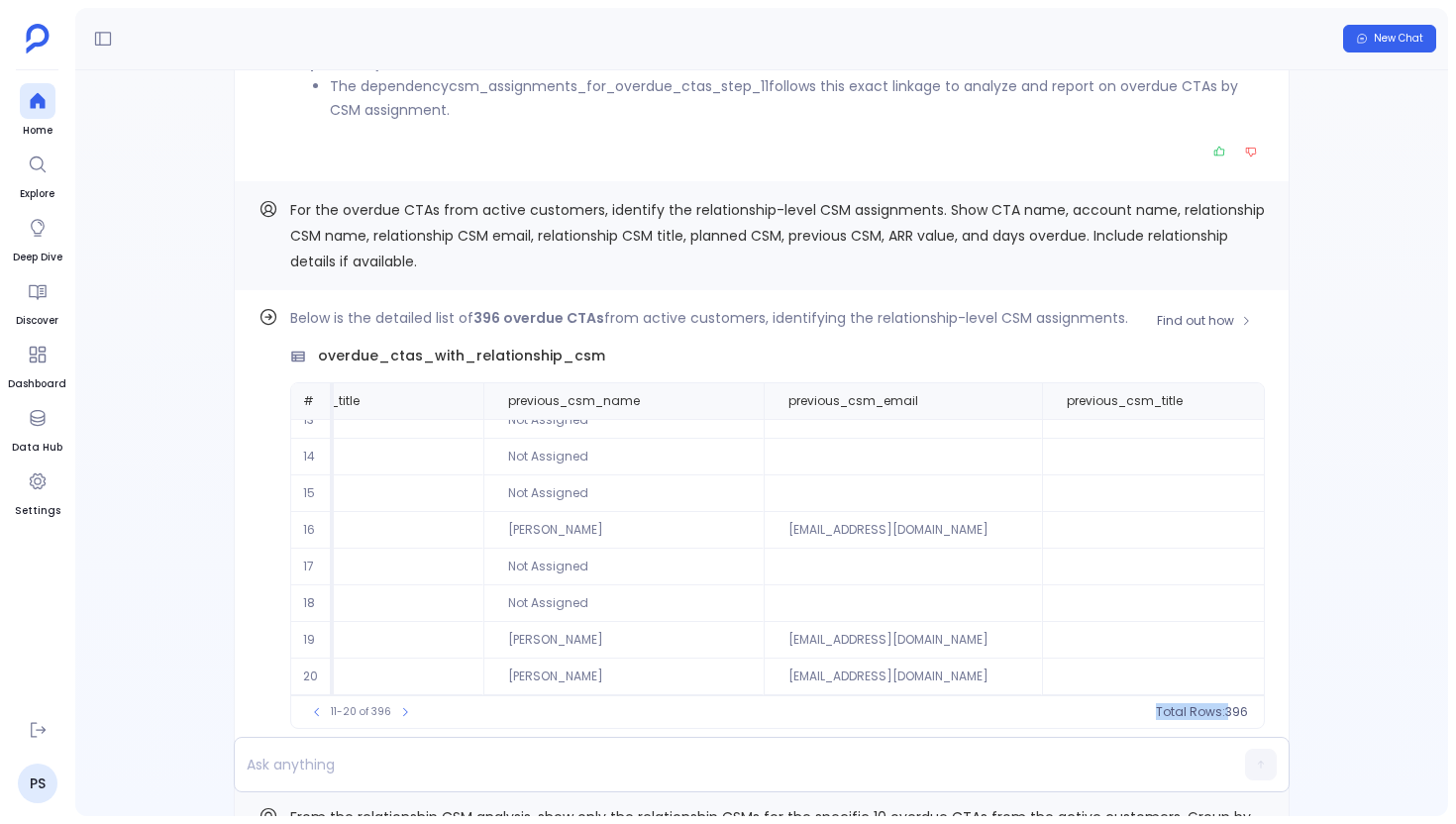 scroll, scrollTop: 95, scrollLeft: 2976, axis: both 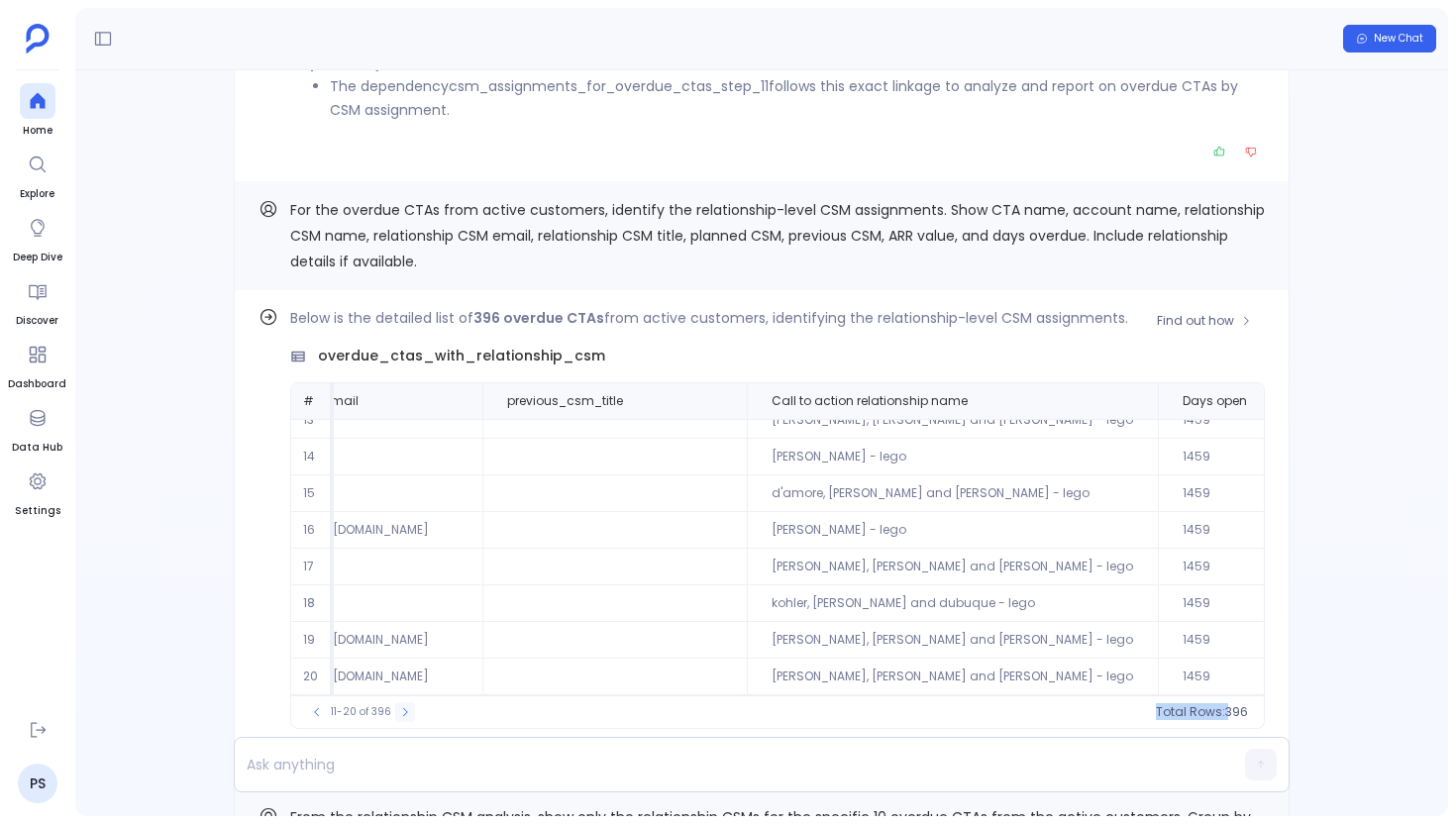 click at bounding box center [405, 712] 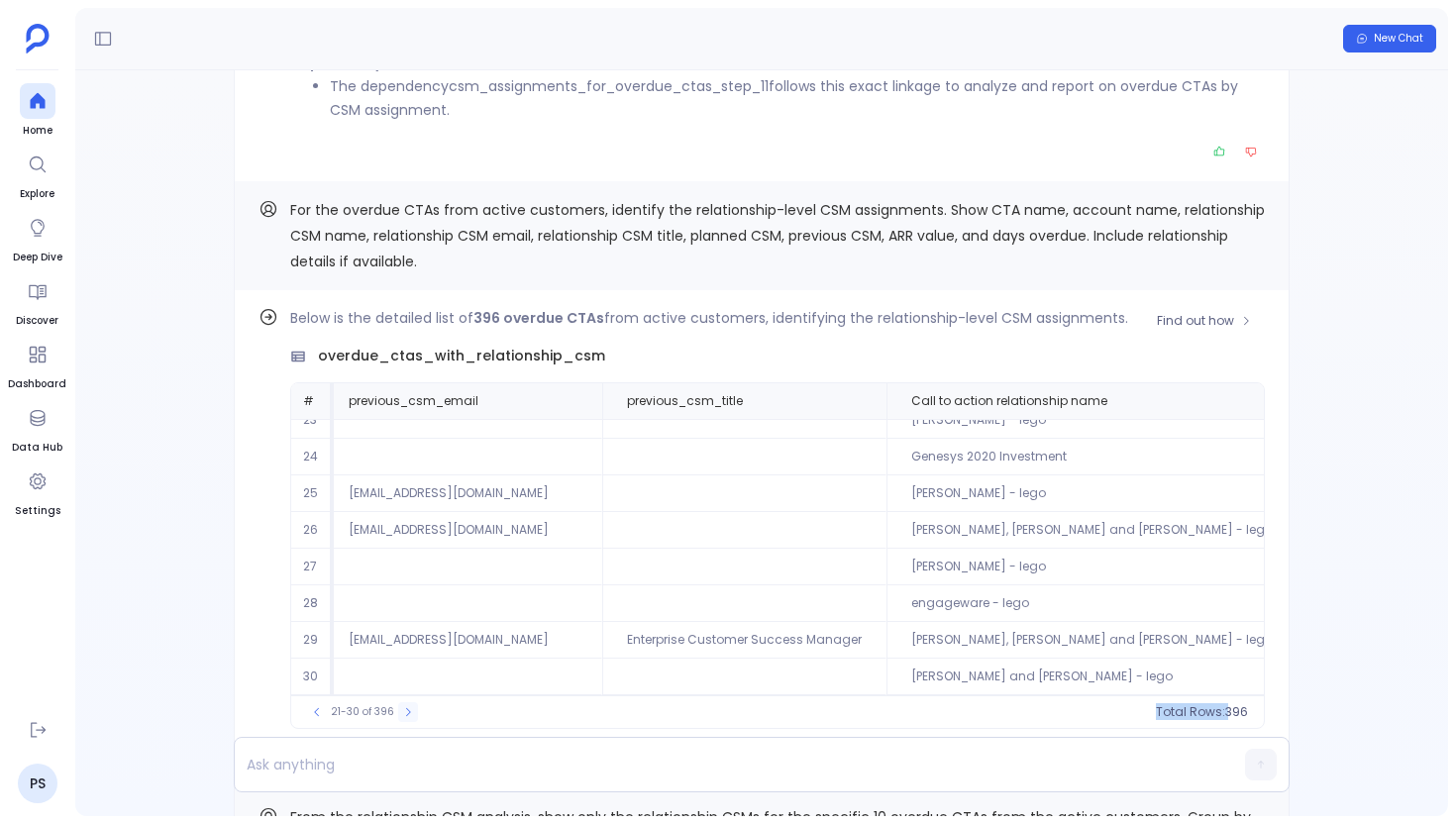 click 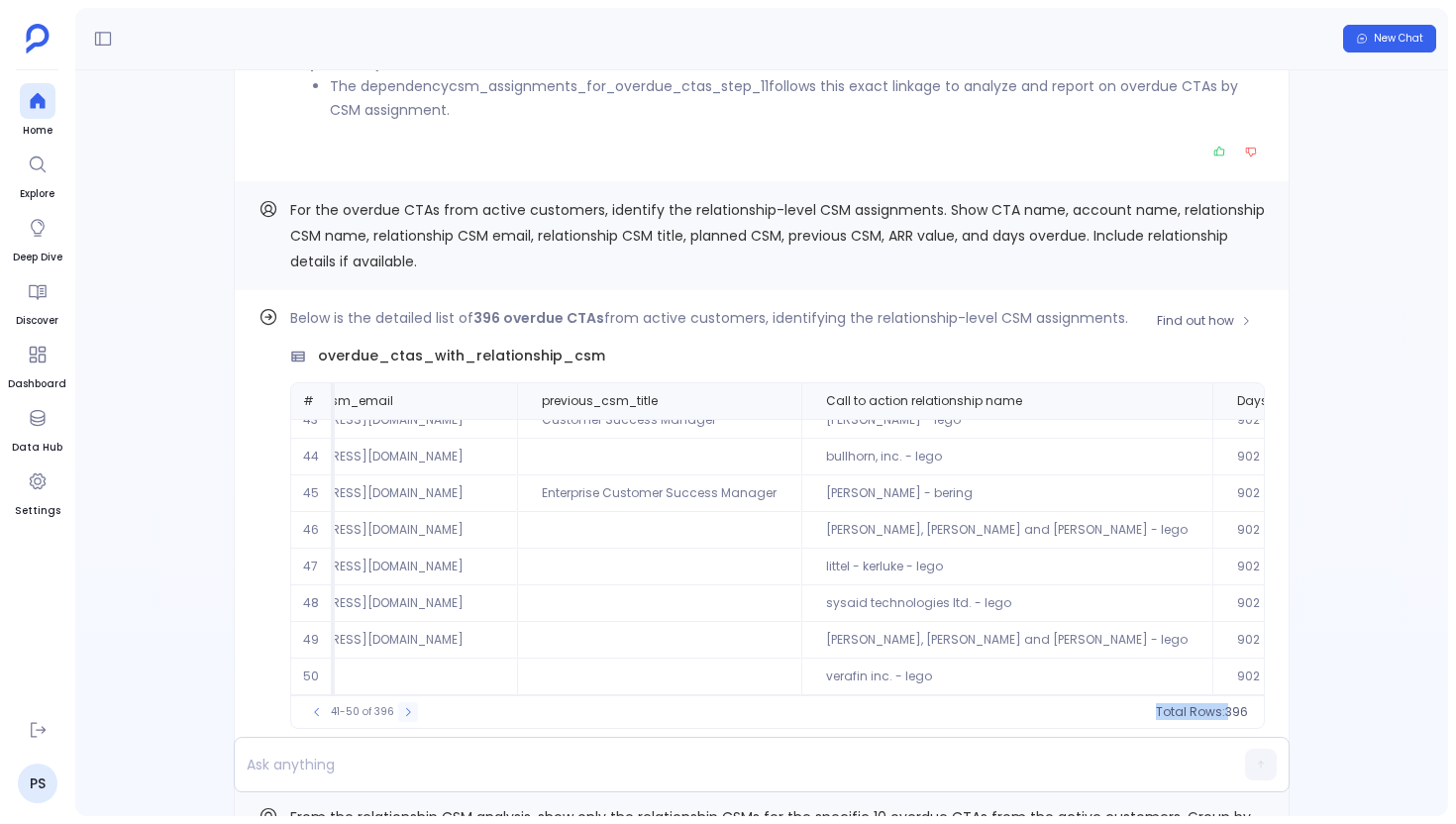 click 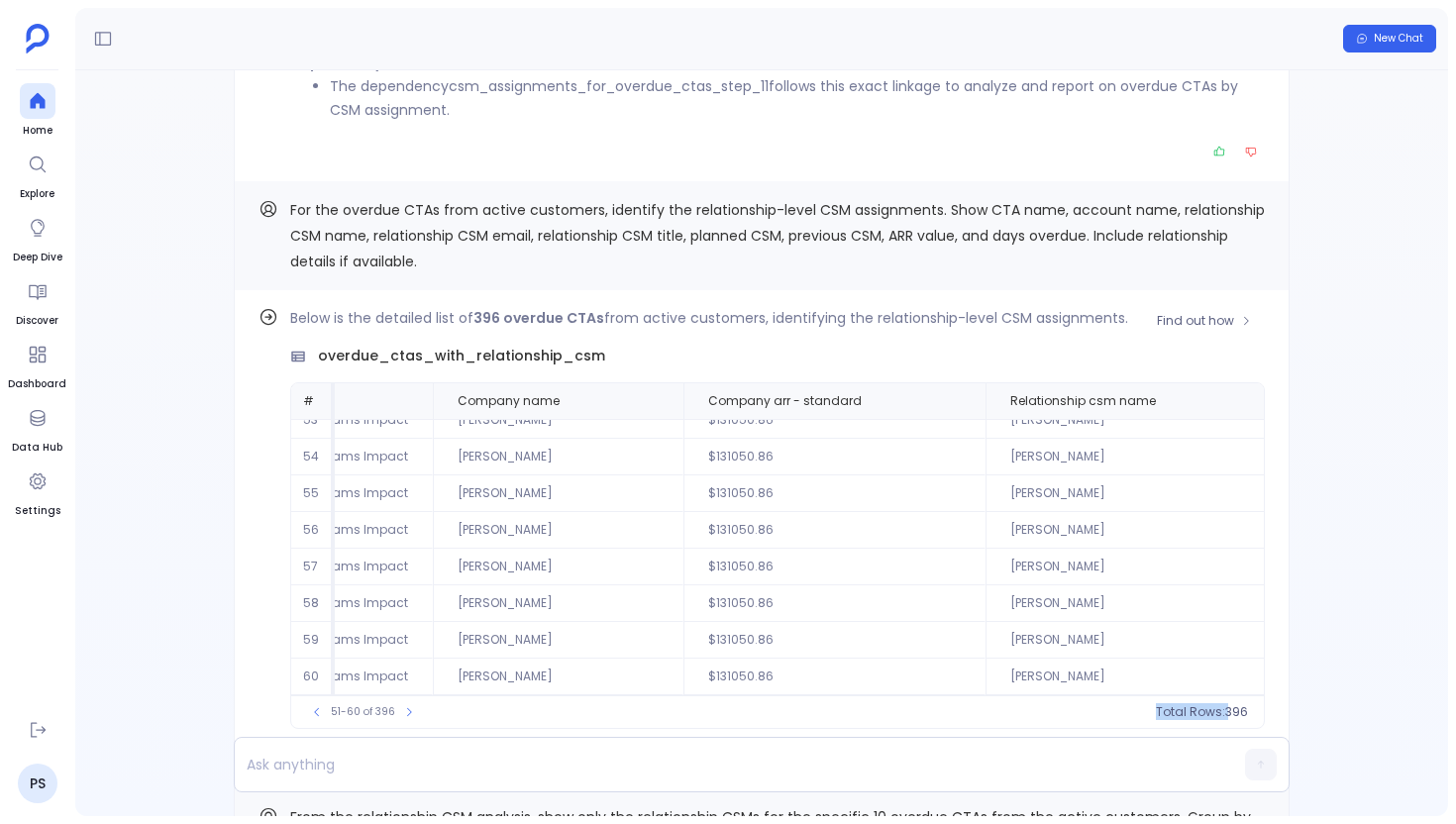 scroll, scrollTop: 95, scrollLeft: 0, axis: vertical 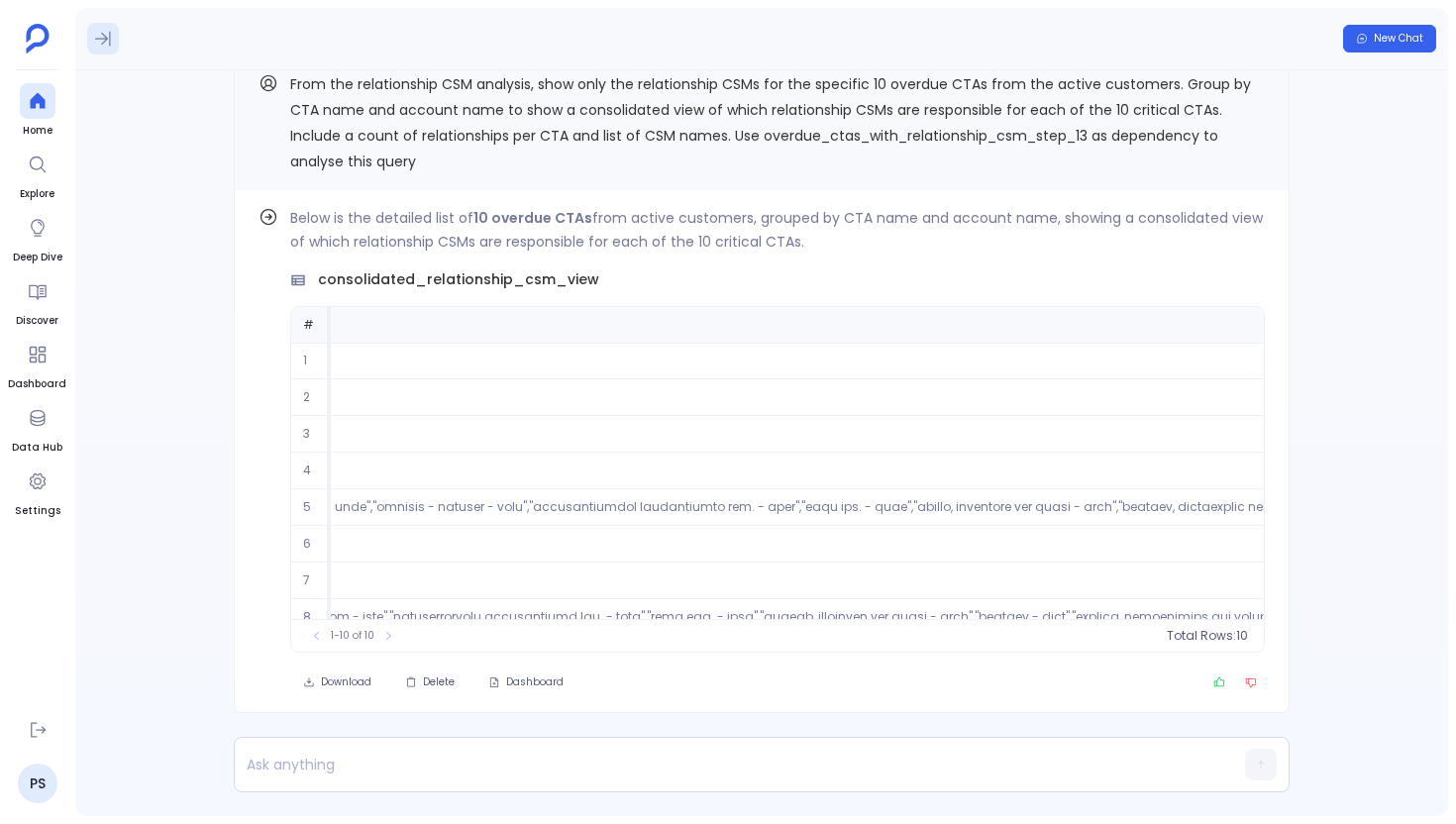 click 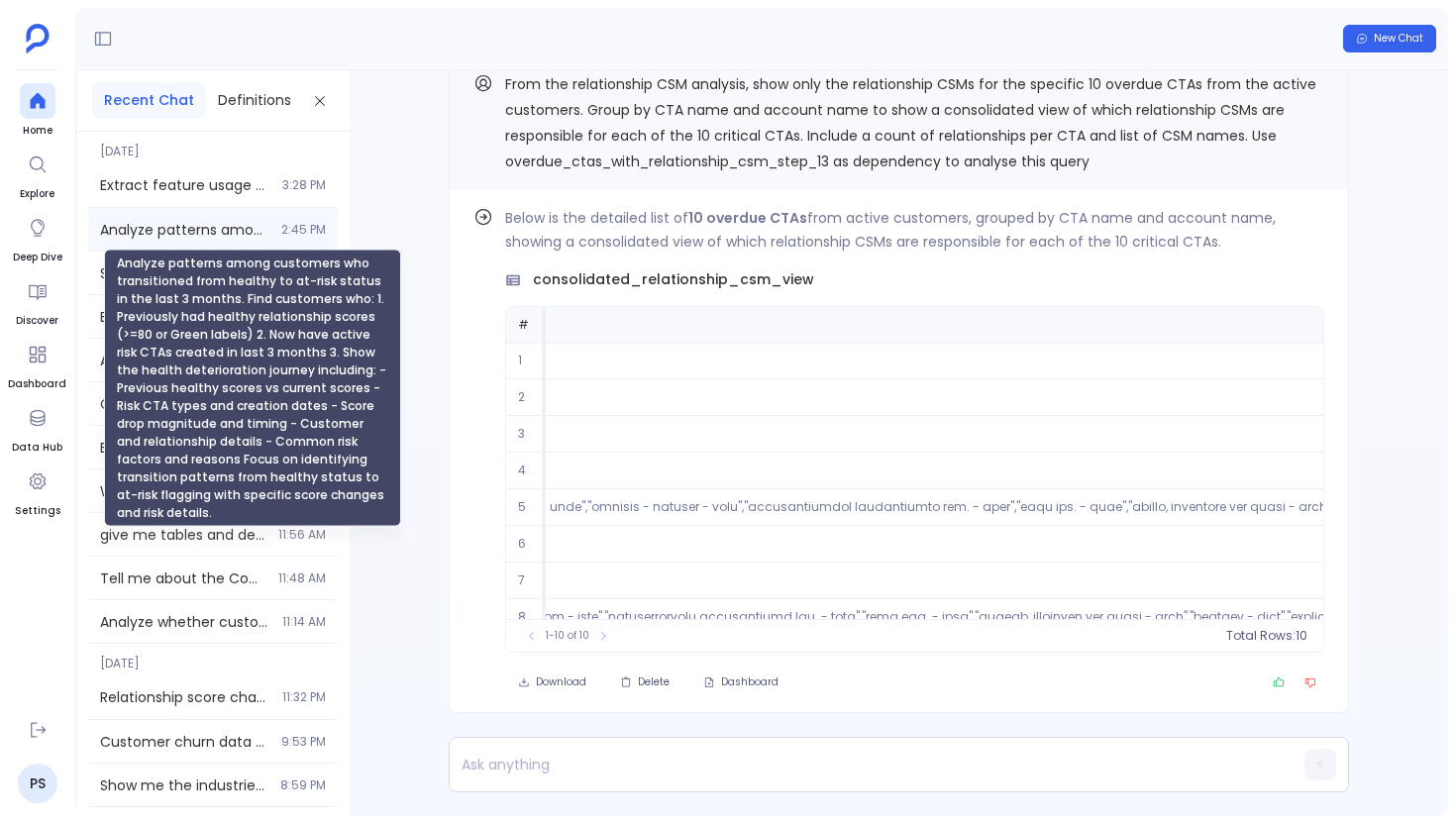 click on "Analyze patterns among customers who transitioned from healthy to at-risk status in the last 3 months.
Find customers who:
1. Previously had healthy relationship scores (>=80 or Green labels)
2. Now have active risk CTAs created in last 3 months
3. Show the health deterioration journey including:
- Previous healthy scores vs current scores
- Risk CTA types and creation dates
- Score drop magnitude and timing
- Customer and relationship details
- Common risk factors and reasons
Focus on identifying transition patterns from healthy status to at-risk flagging with specific score changes and risk details." at bounding box center (184, 230) 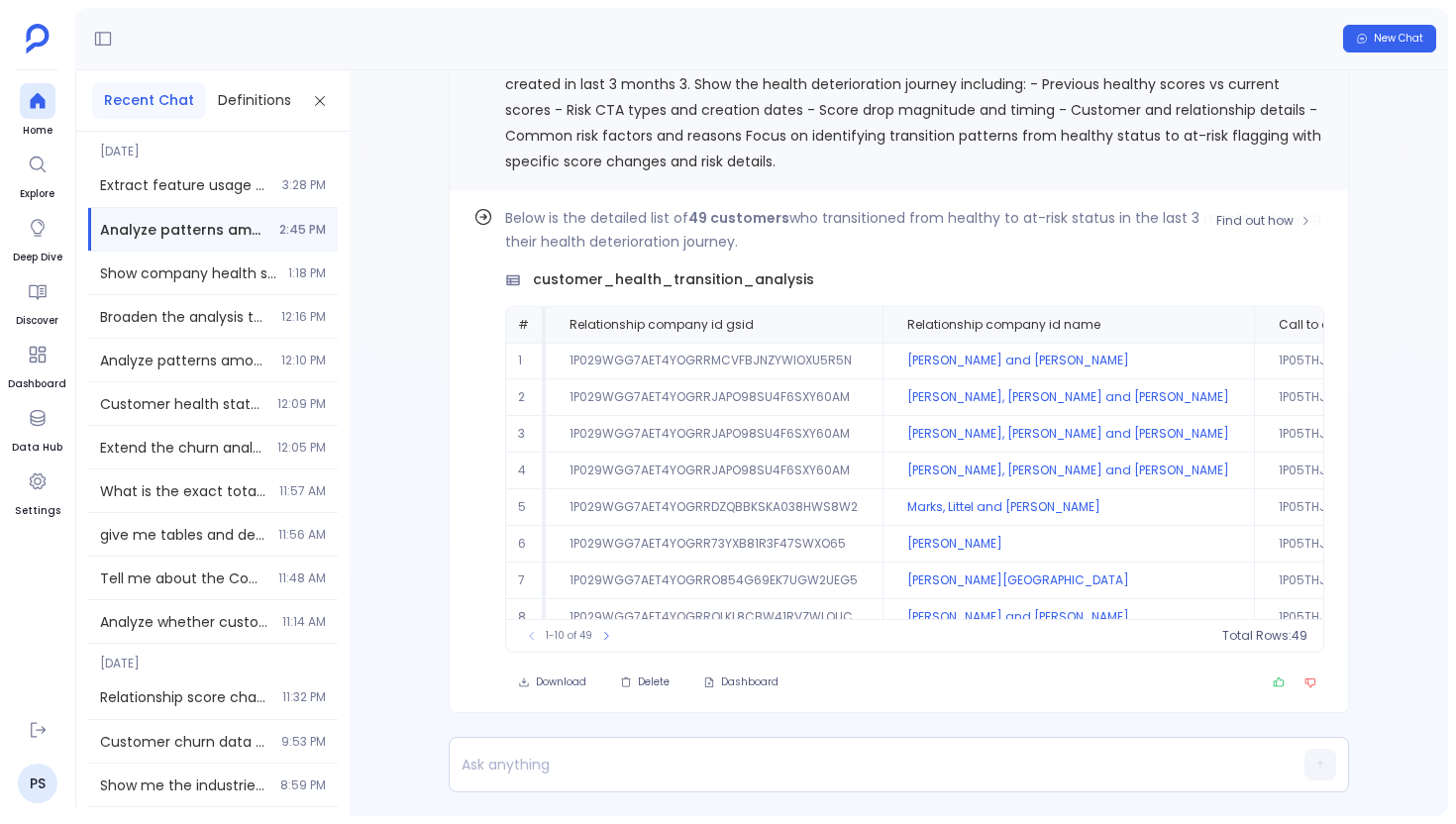 scroll, scrollTop: -91, scrollLeft: 0, axis: vertical 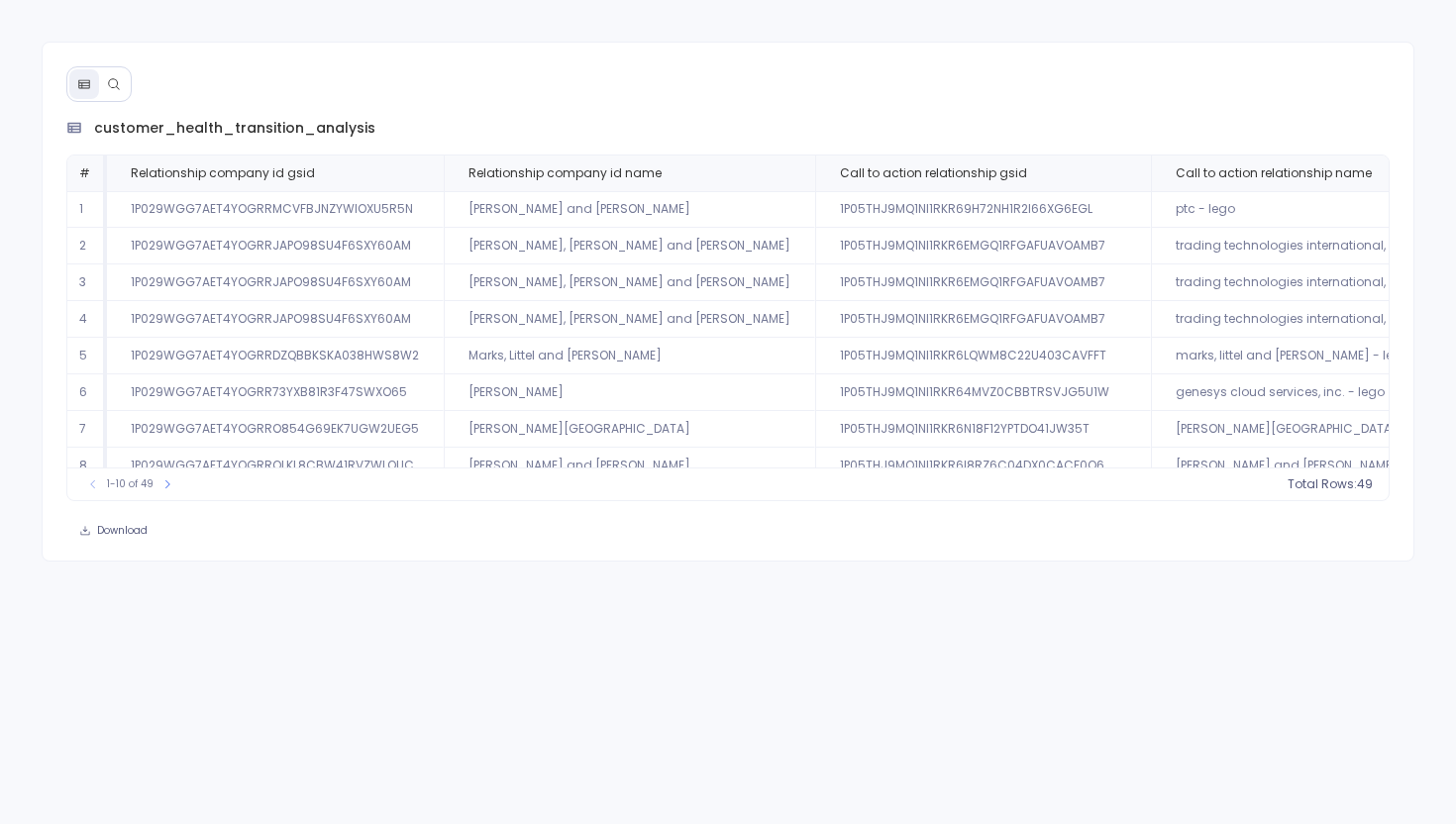 click on "[PERSON_NAME], [PERSON_NAME] and [PERSON_NAME]" at bounding box center [629, 282] 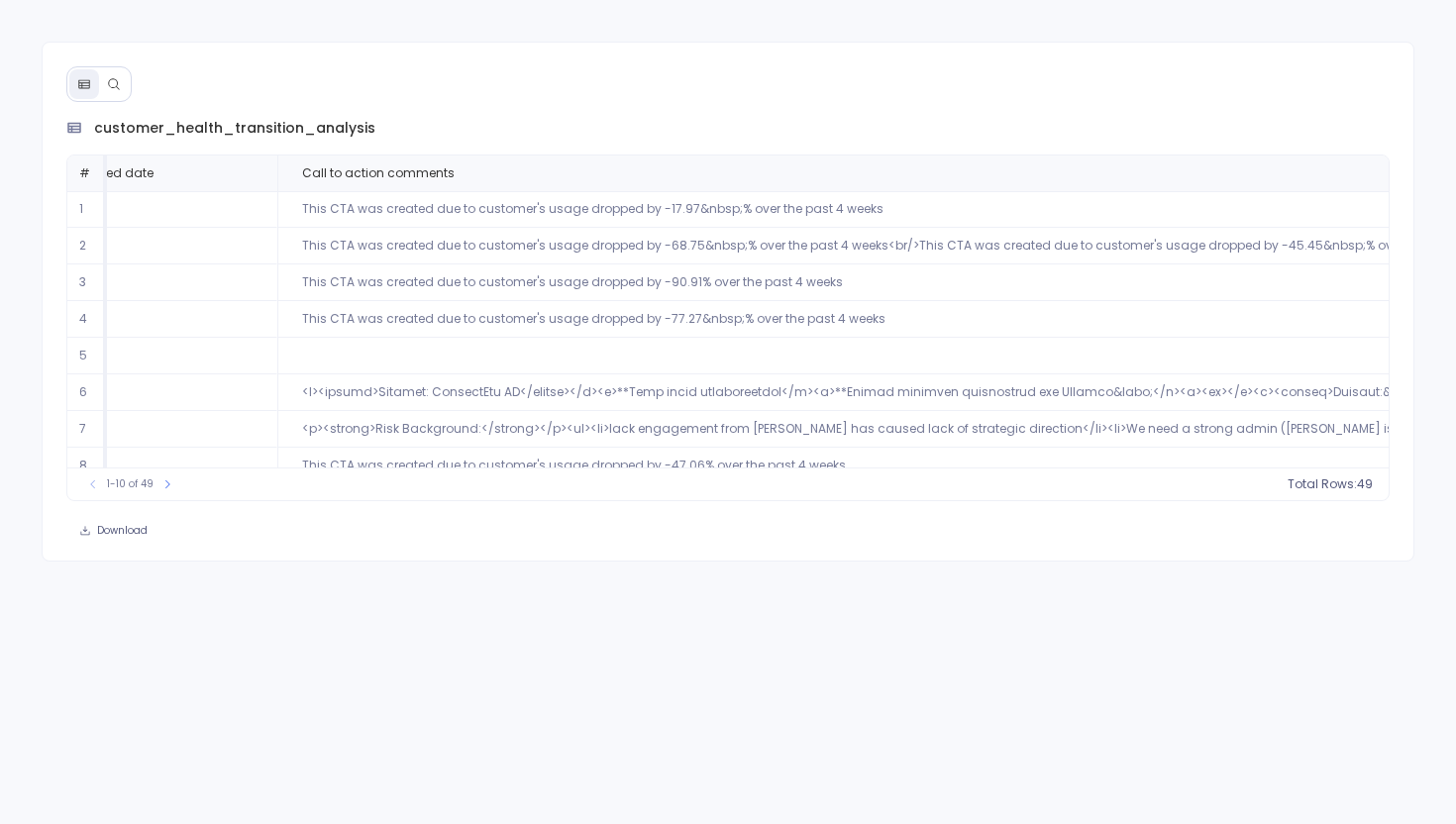 scroll, scrollTop: 0, scrollLeft: 3421, axis: horizontal 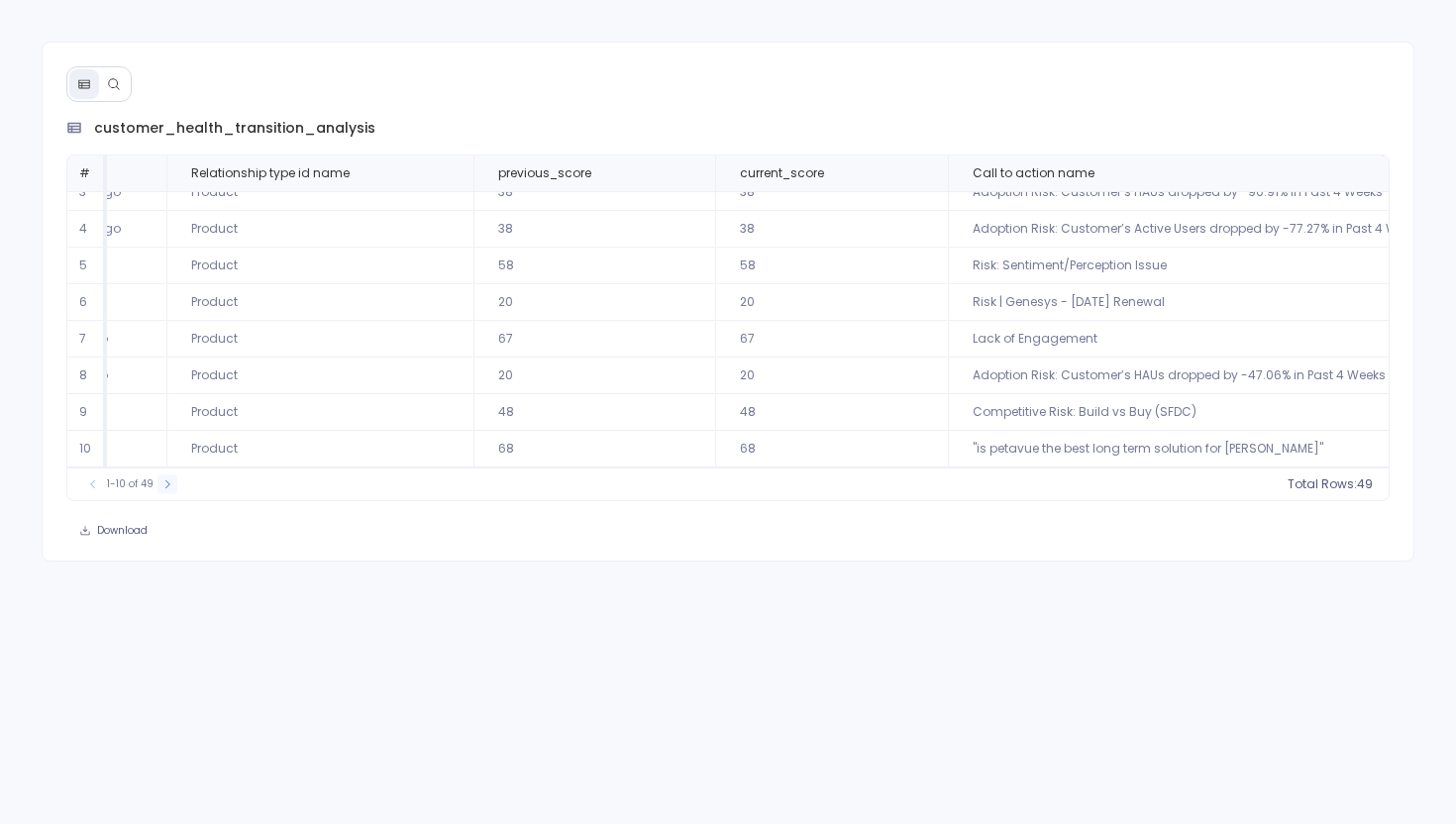 click 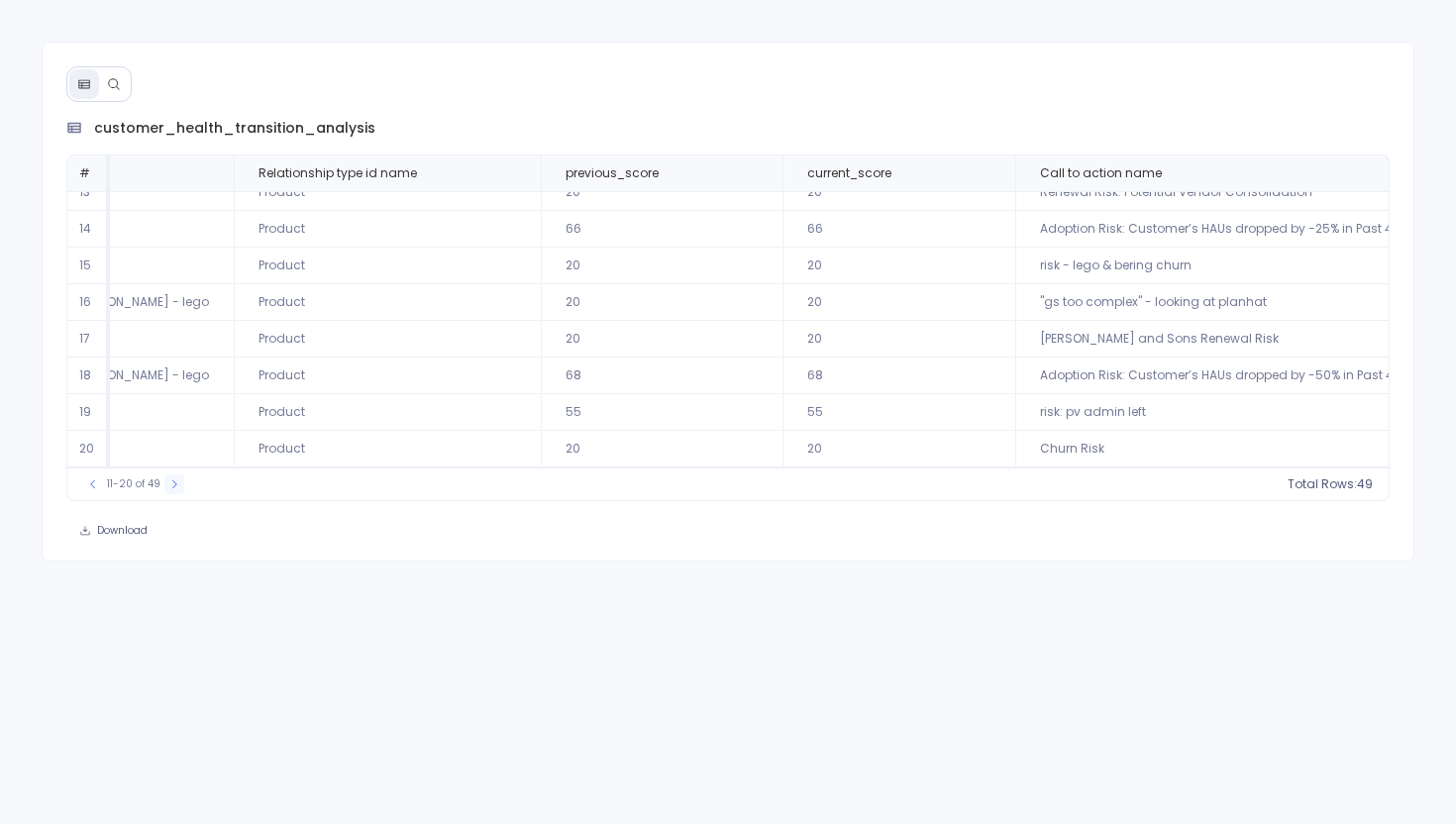 click at bounding box center [174, 484] 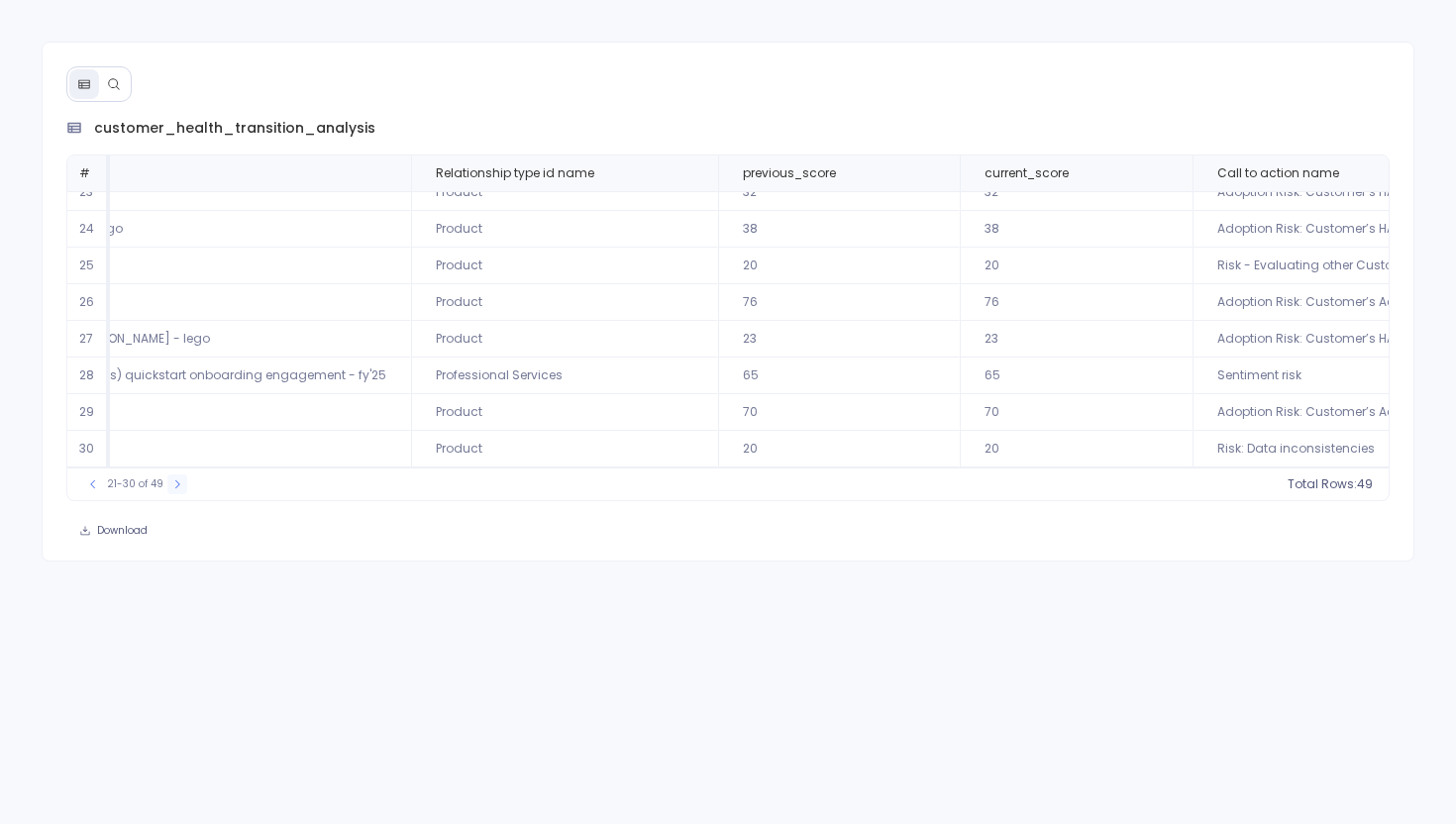 click at bounding box center (177, 484) 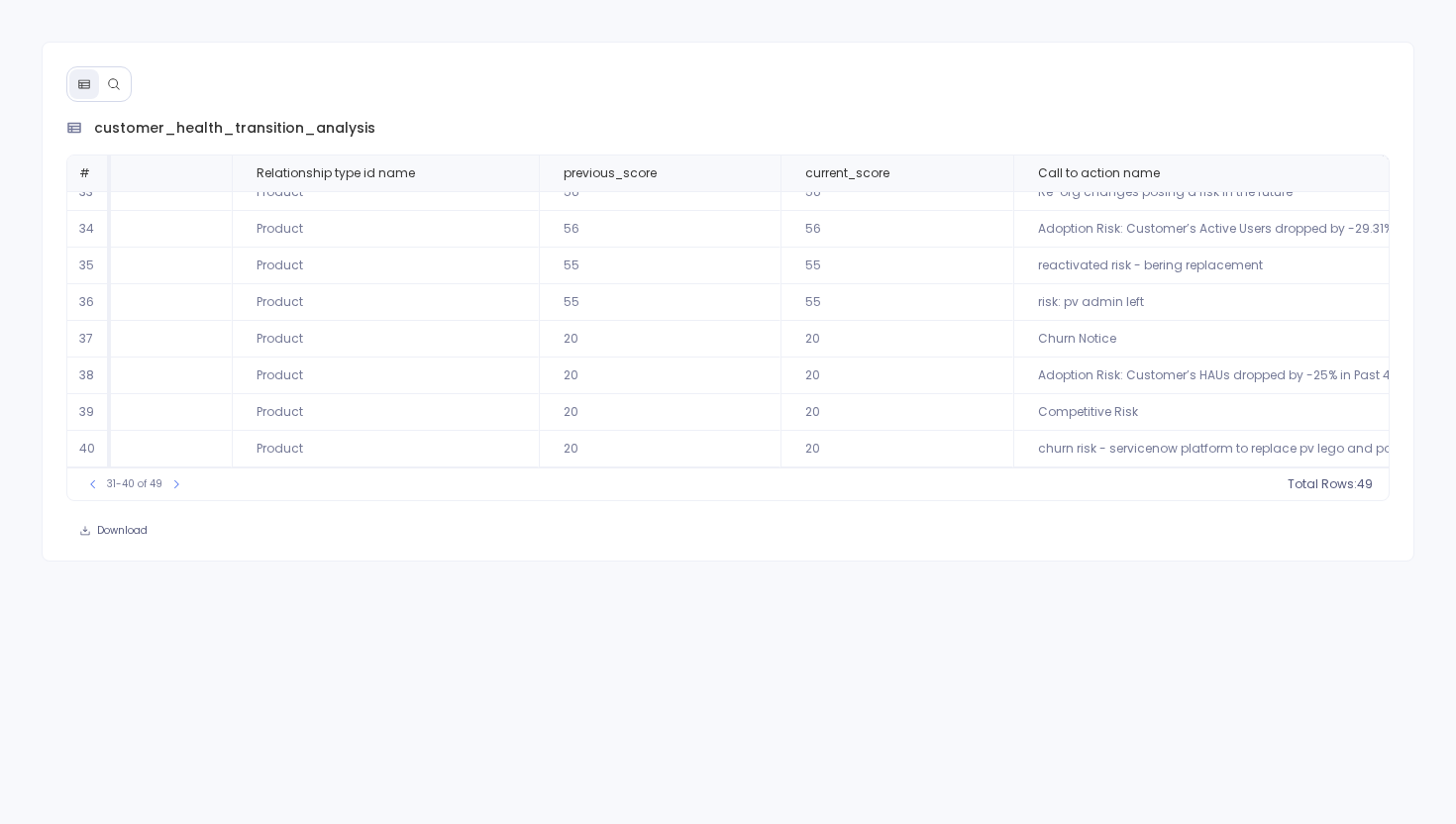 click 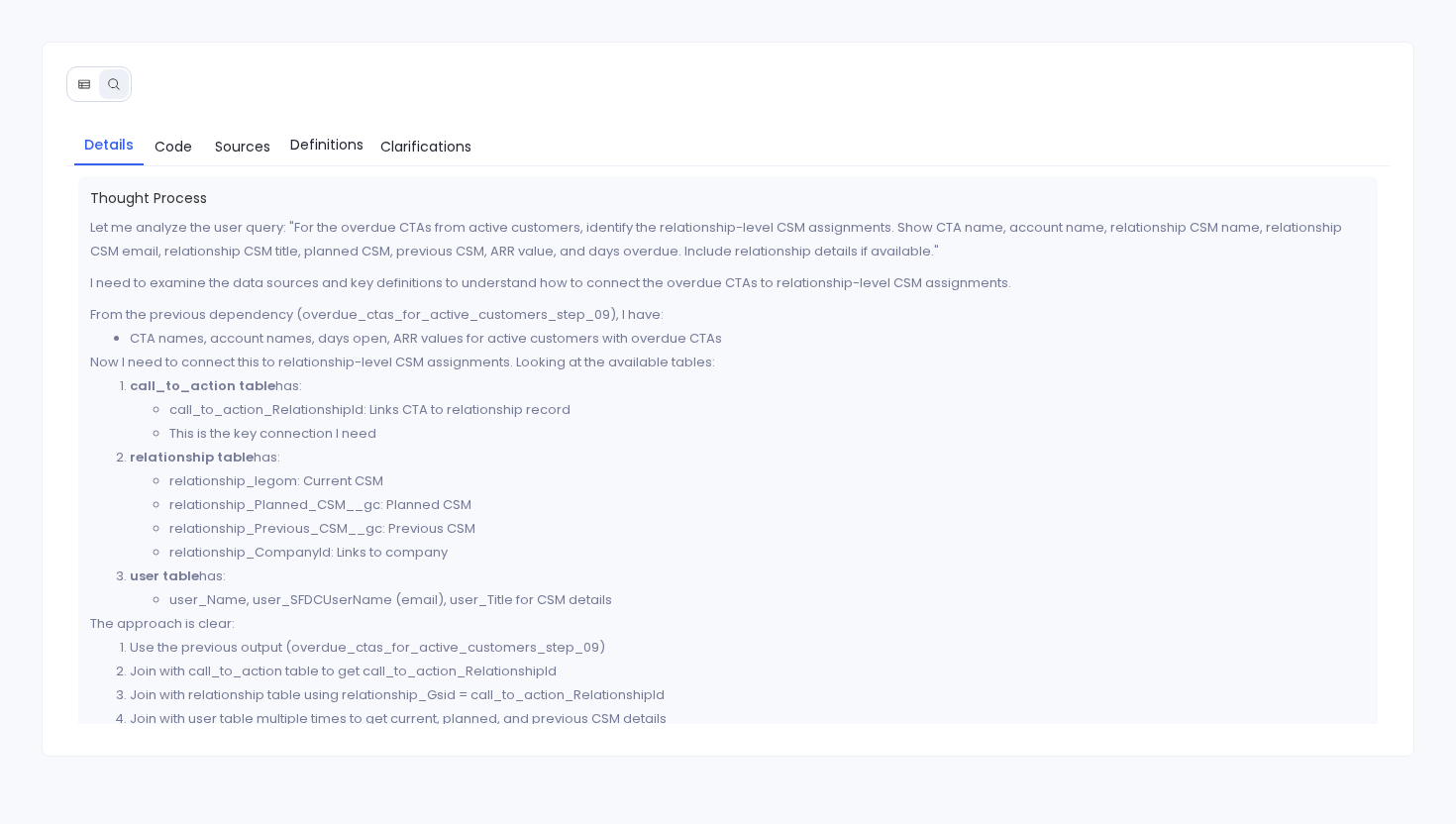 scroll, scrollTop: 0, scrollLeft: 0, axis: both 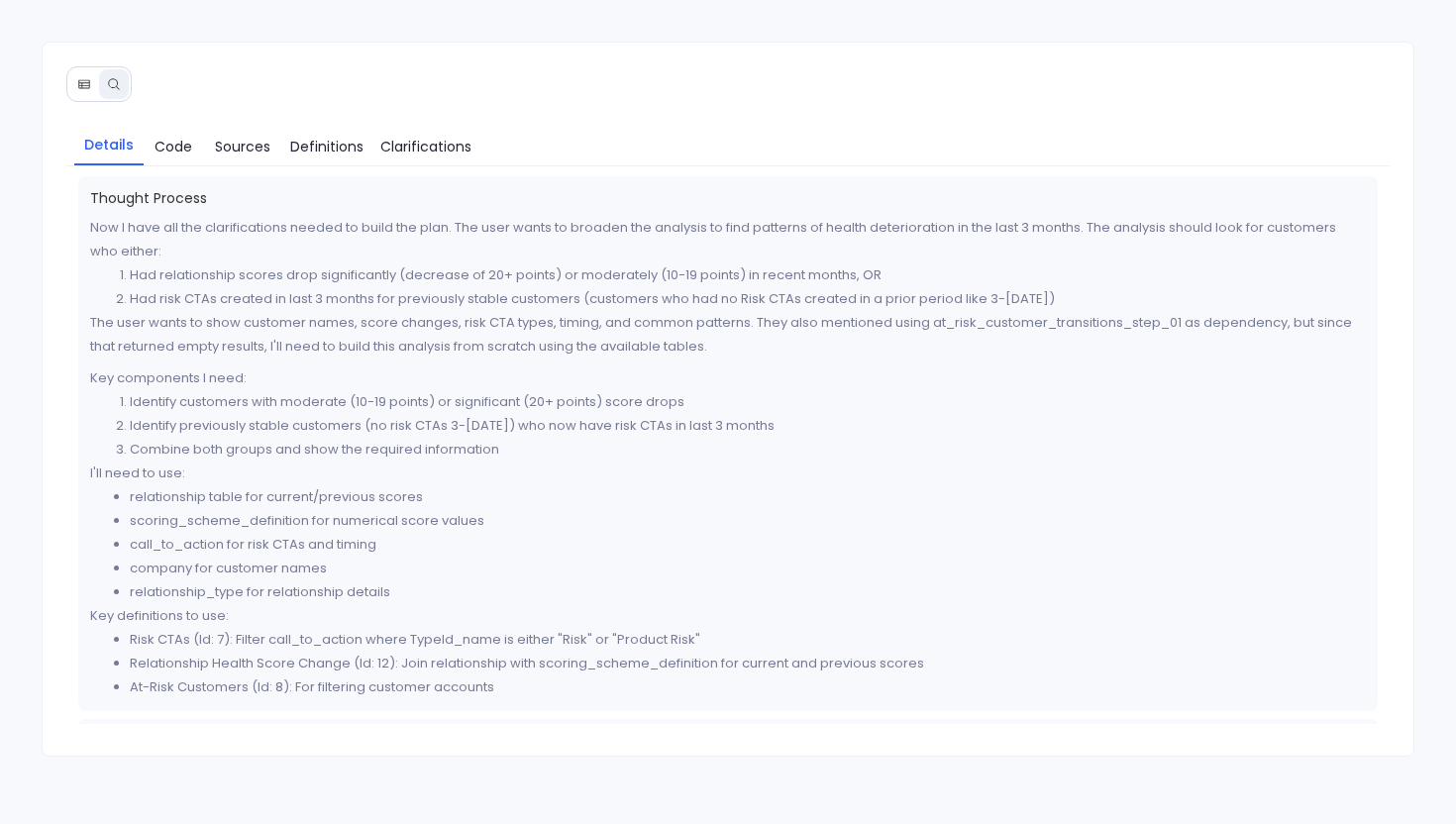 click 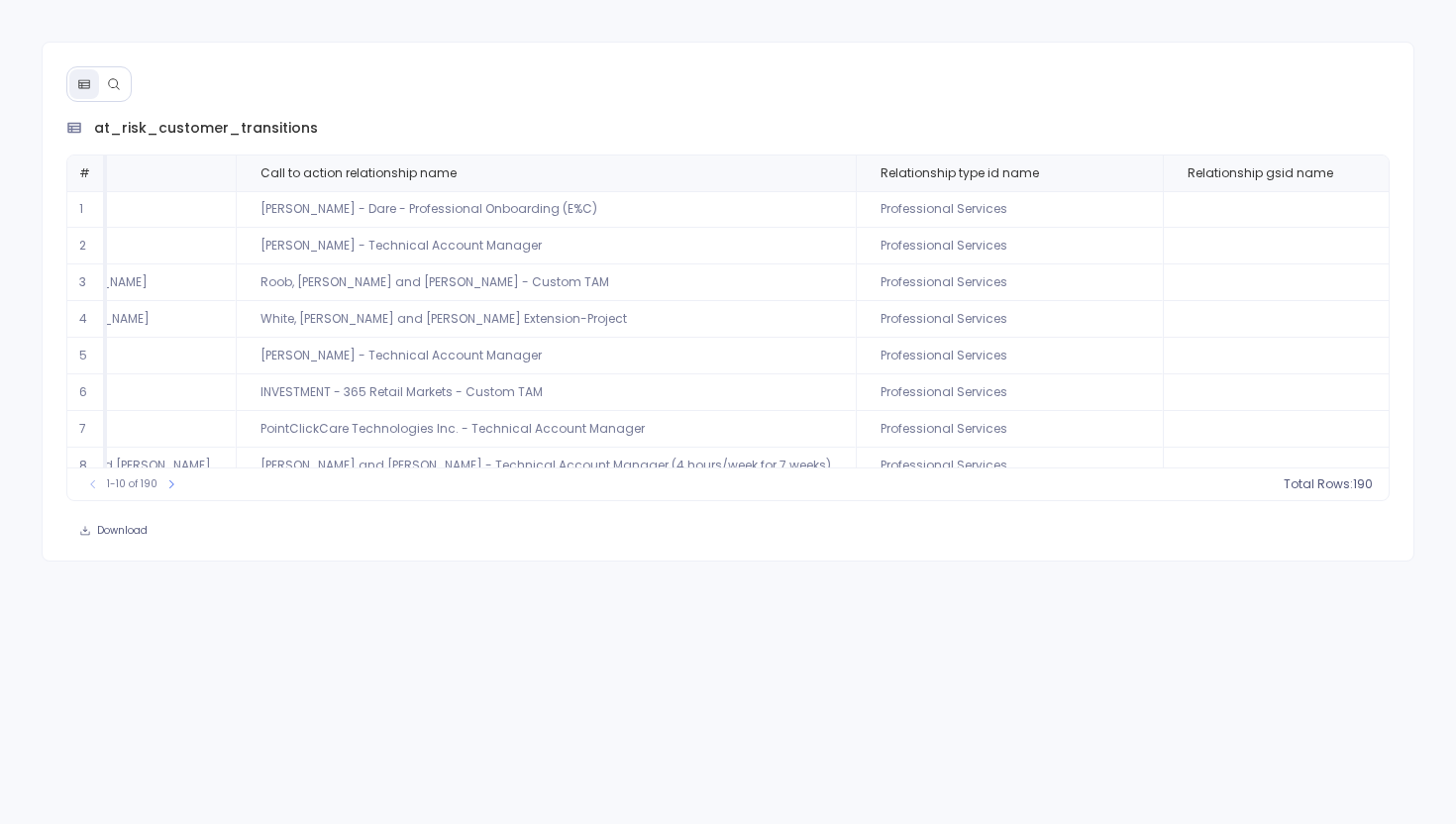 scroll, scrollTop: 0, scrollLeft: 247, axis: horizontal 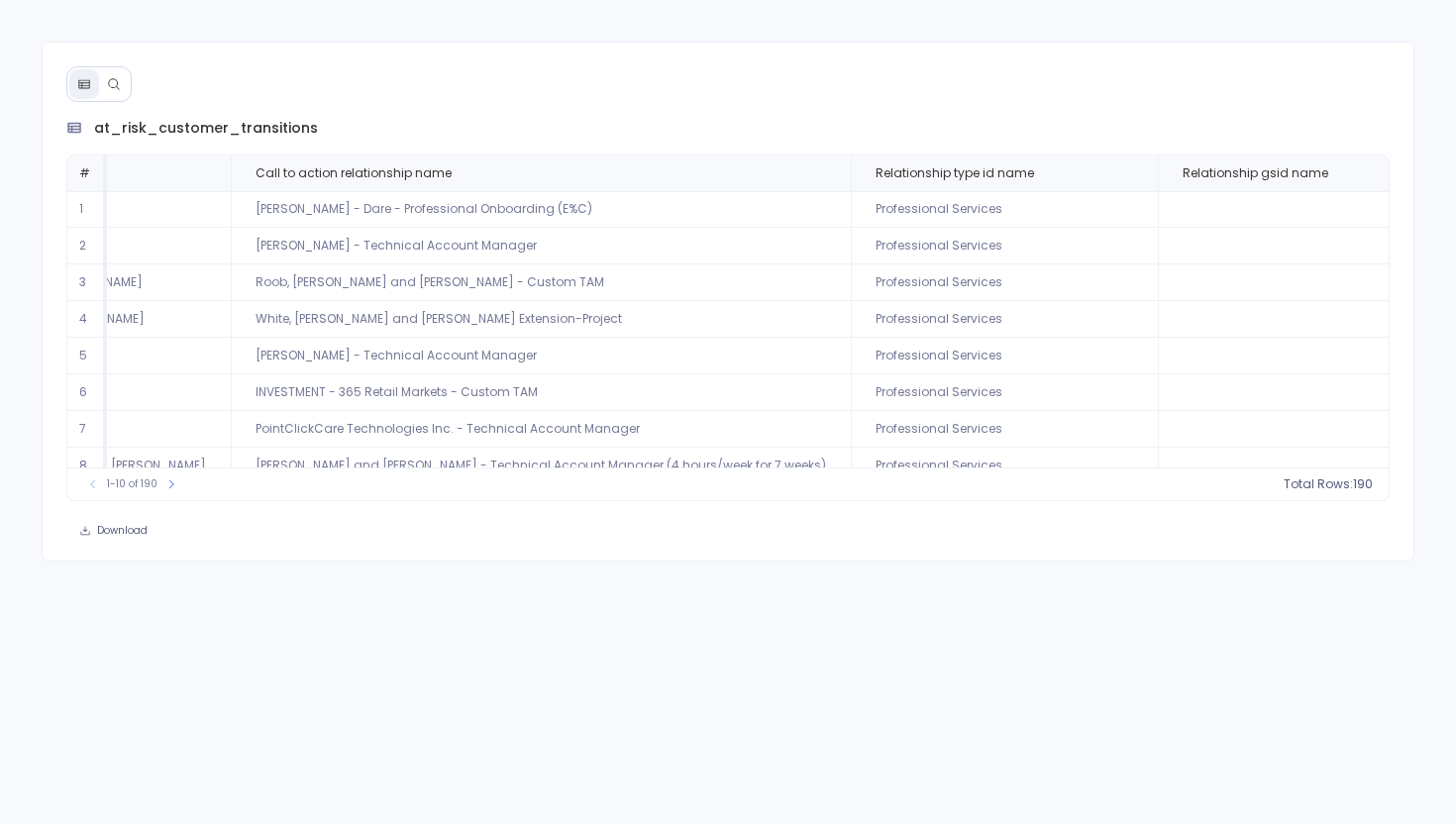 click 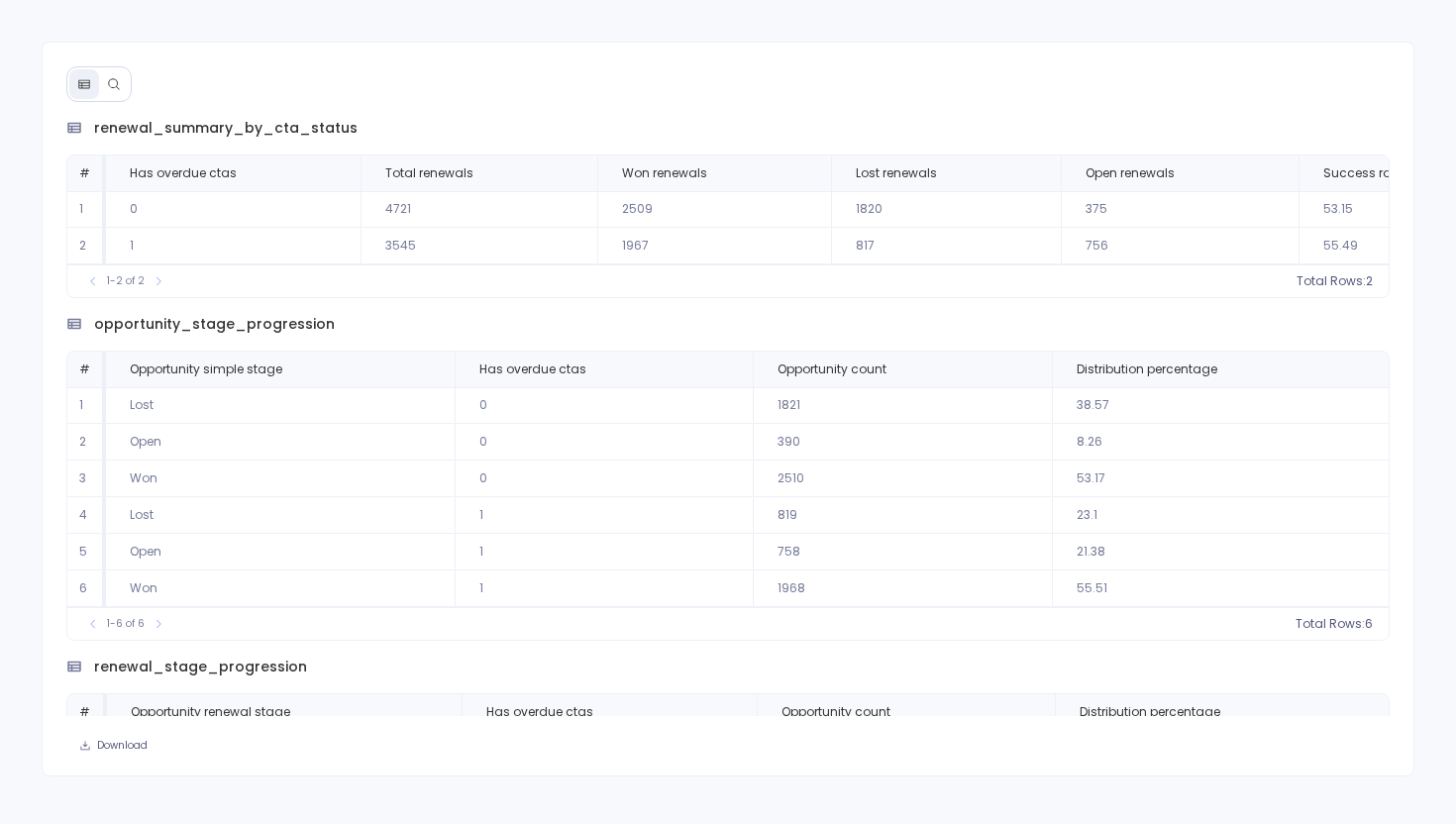 scroll, scrollTop: 0, scrollLeft: 0, axis: both 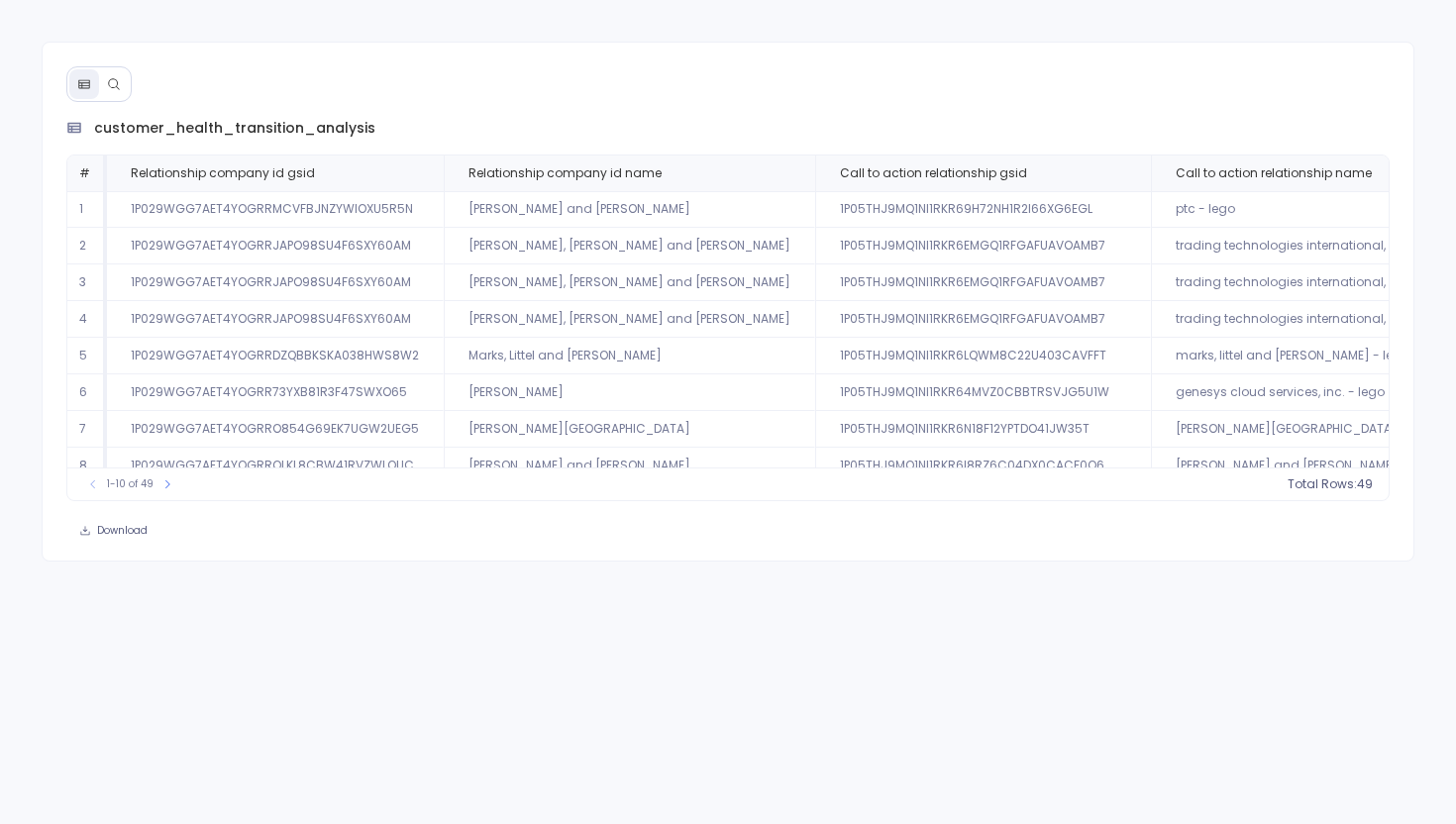 click at bounding box center (114, 84) 